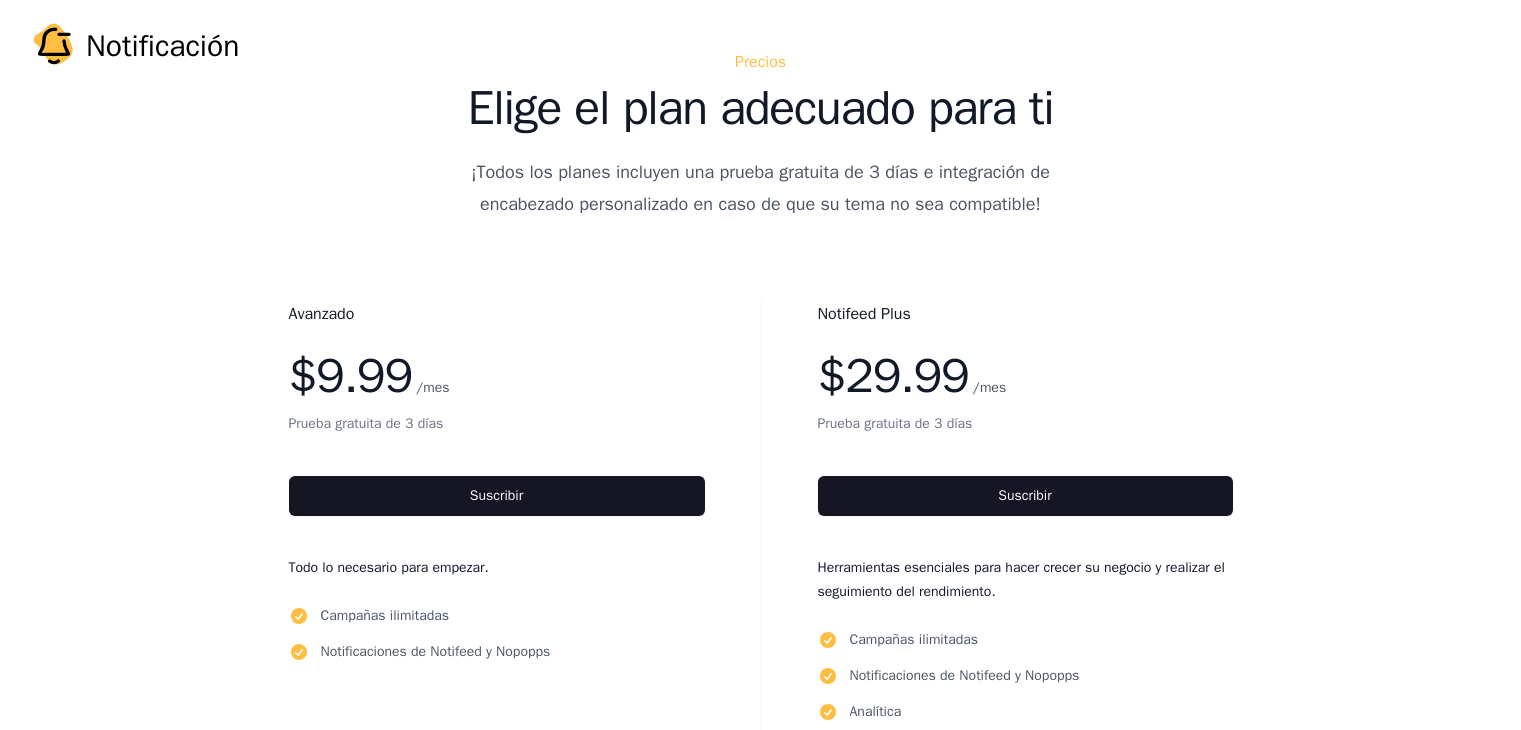 scroll, scrollTop: 0, scrollLeft: 0, axis: both 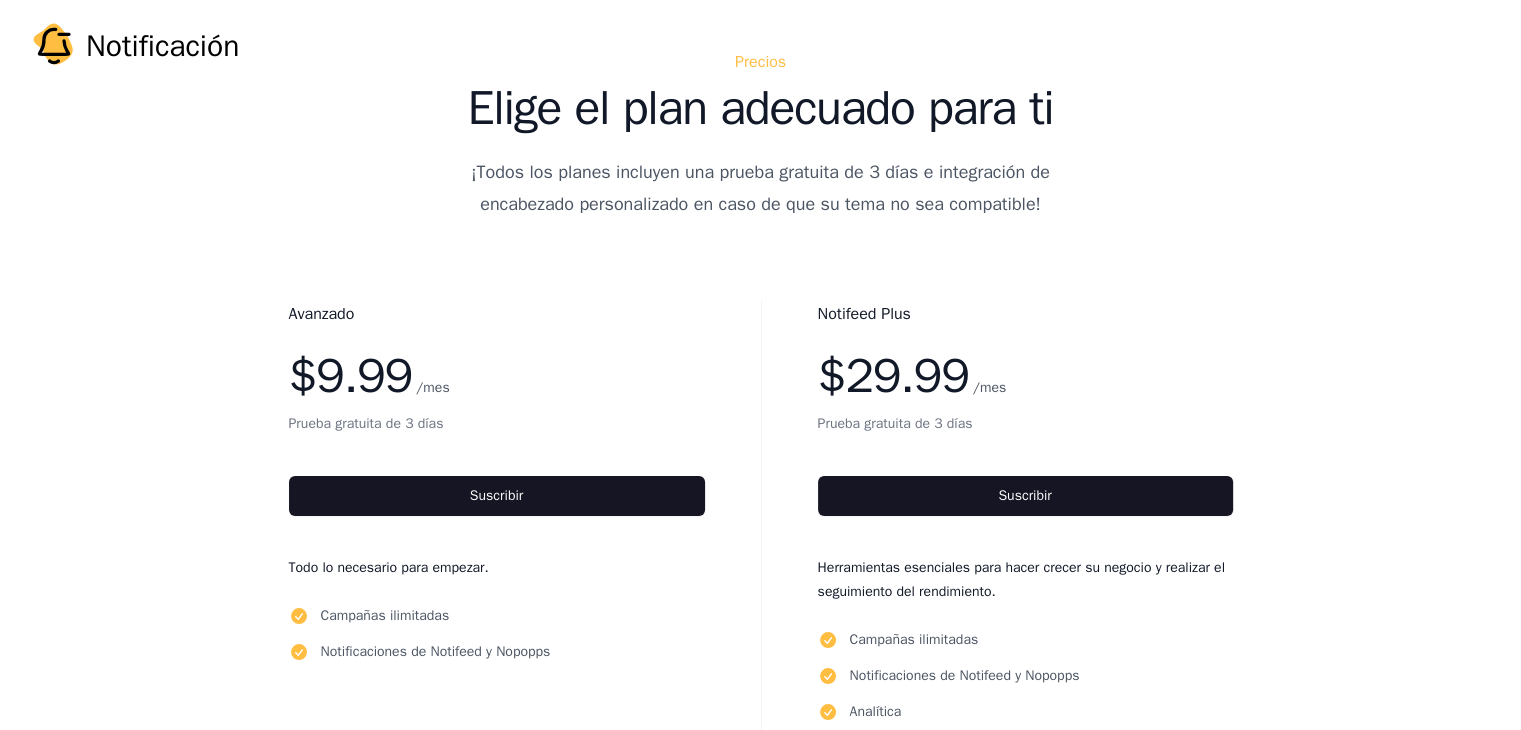 click on "Avanzado $9.99 /mes Prueba gratuita de 3 días Suscribir Todo lo necesario para empezar. Campañas ilimitadas Notificaciones de Notifeed y Nopopps" at bounding box center (497, 560) 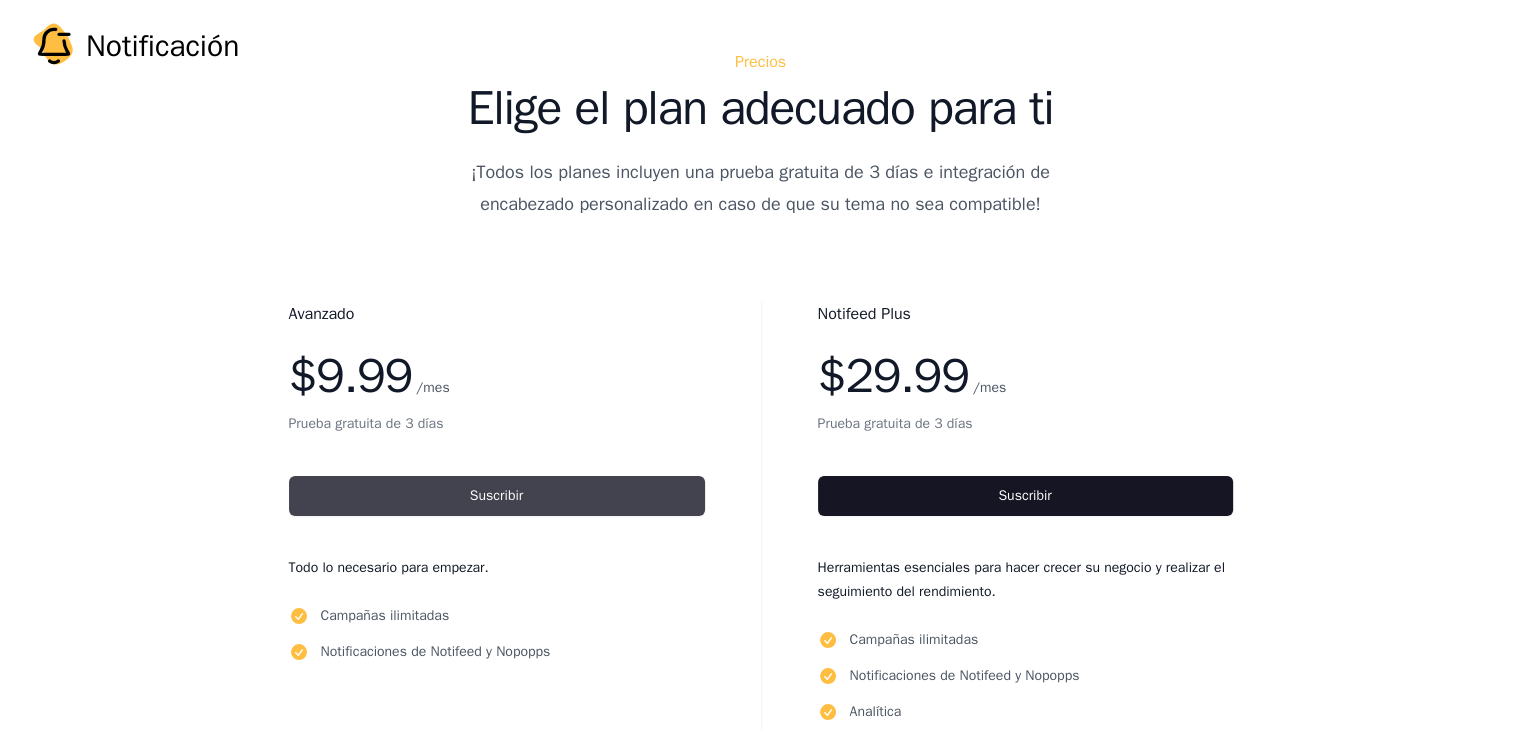 click on "Suscribir" at bounding box center (497, 496) 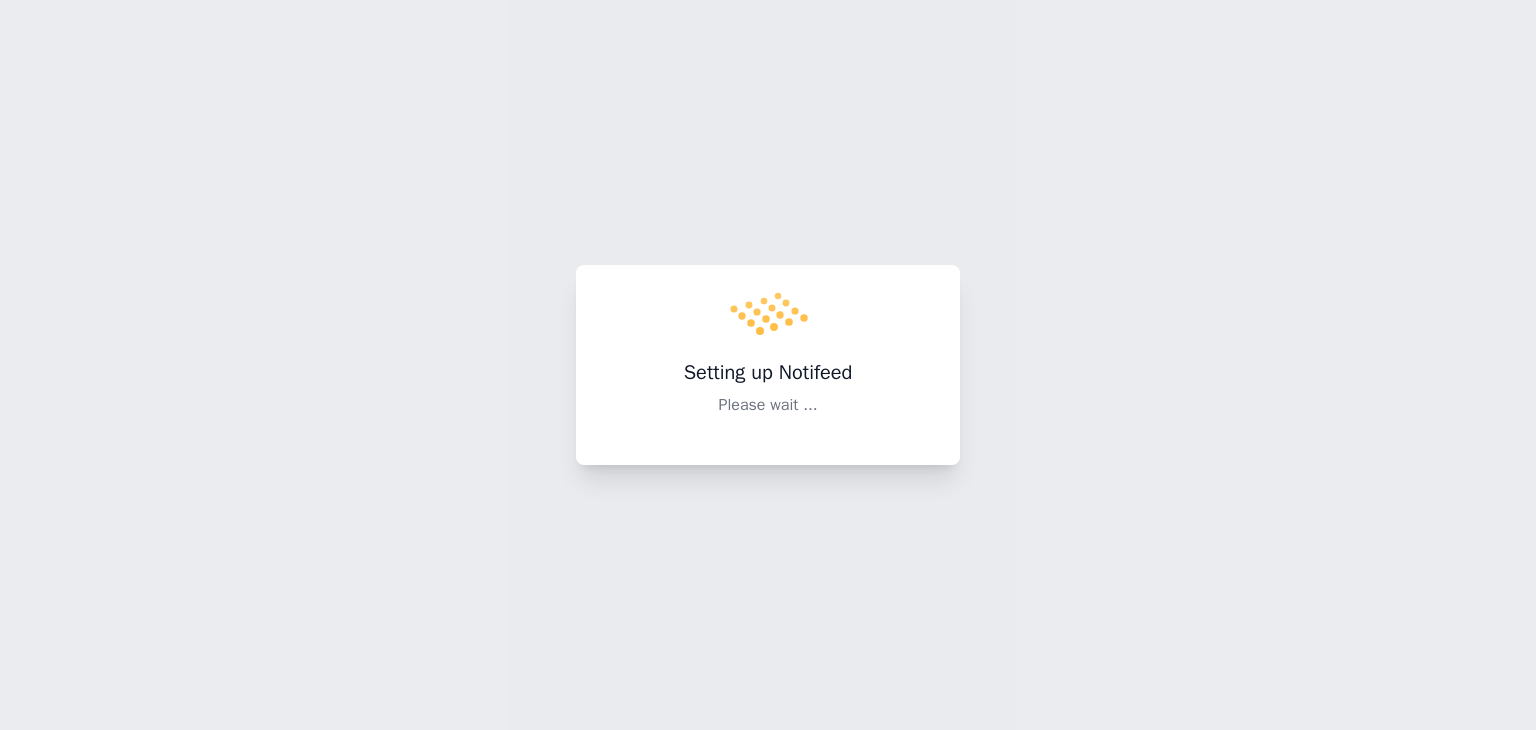 scroll, scrollTop: 0, scrollLeft: 0, axis: both 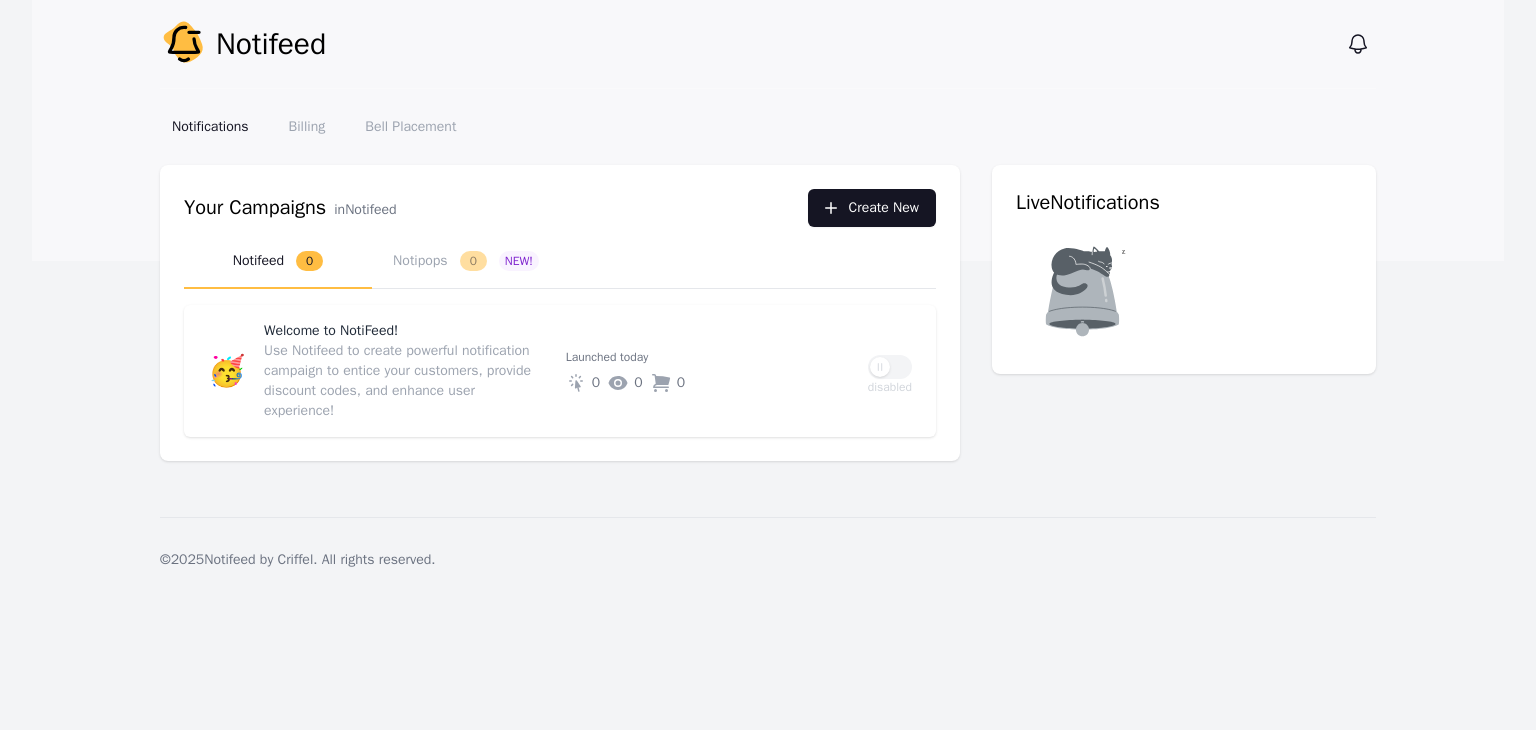 click on "Create New" at bounding box center [872, 208] 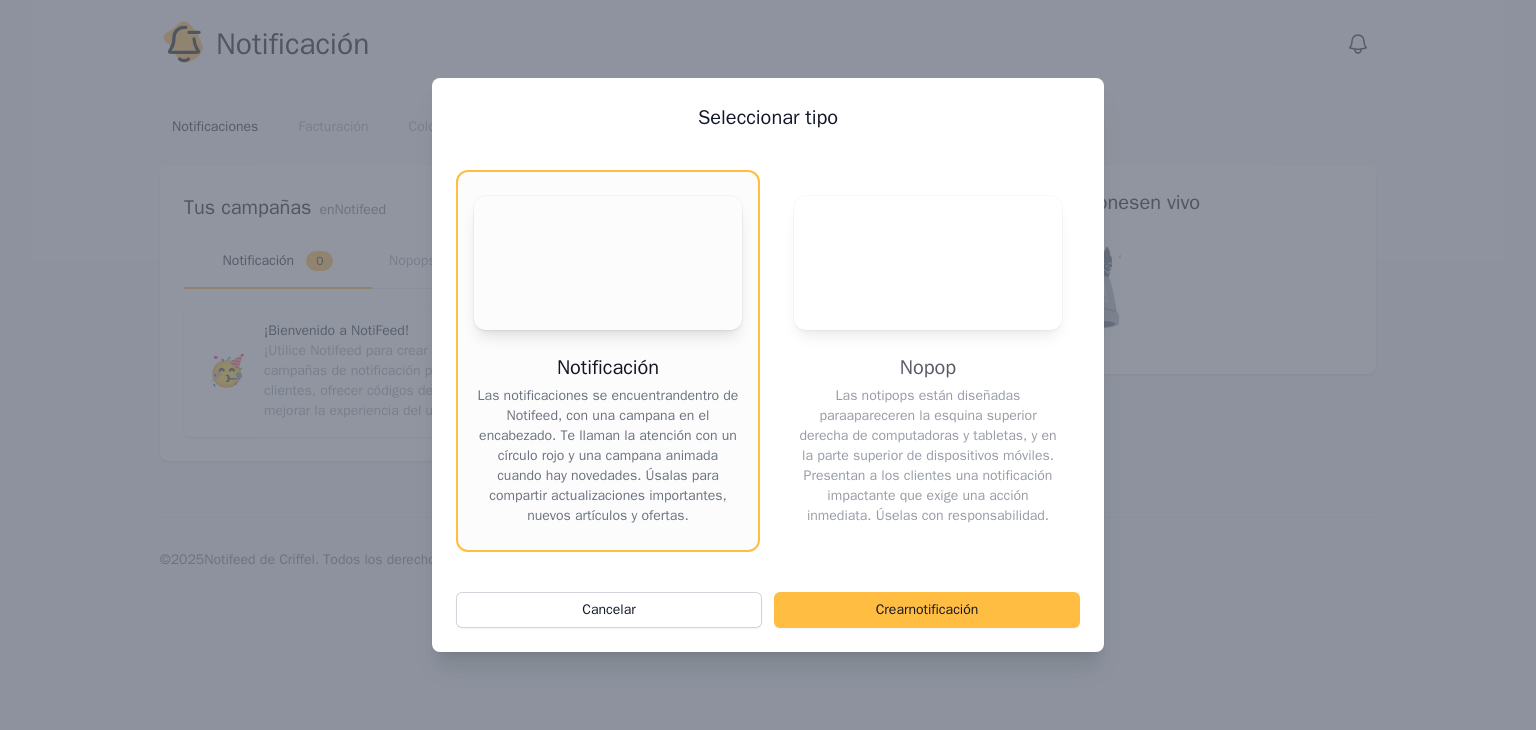 click on "Seleccionar tipo Su navegador no soporta la etiqueta de vídeo. Notificación Las notificaciones se encuentran  dentro de Notifeed, con una campana en el encabezado  . Te llaman la atención con un círculo rojo y una campana animada cuando hay novedades. Úsalas para compartir actualizaciones importantes, nuevos artículos y ofertas.   Su navegador no soporta la etiqueta de vídeo. Nopop Las notipops están diseñadas para  aparecer  en la esquina superior derecha de computadoras y tabletas, y en la parte superior de dispositivos móviles. Presentan a los clientes una notificación impactante que exige una acción inmediata. Úselas con responsabilidad. Crear    notificación Cancelar" at bounding box center [768, 365] 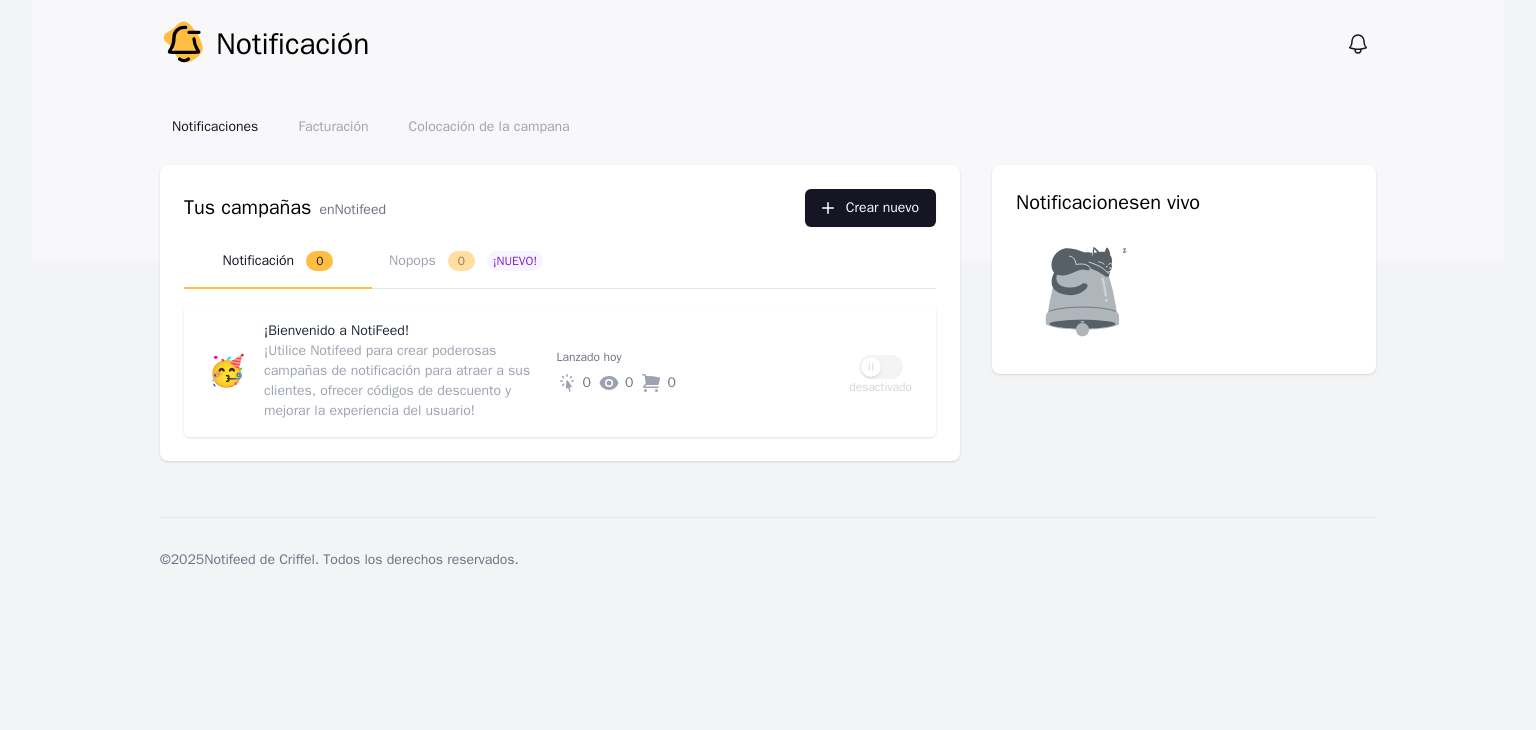 click on "Crear nuevo" at bounding box center [882, 207] 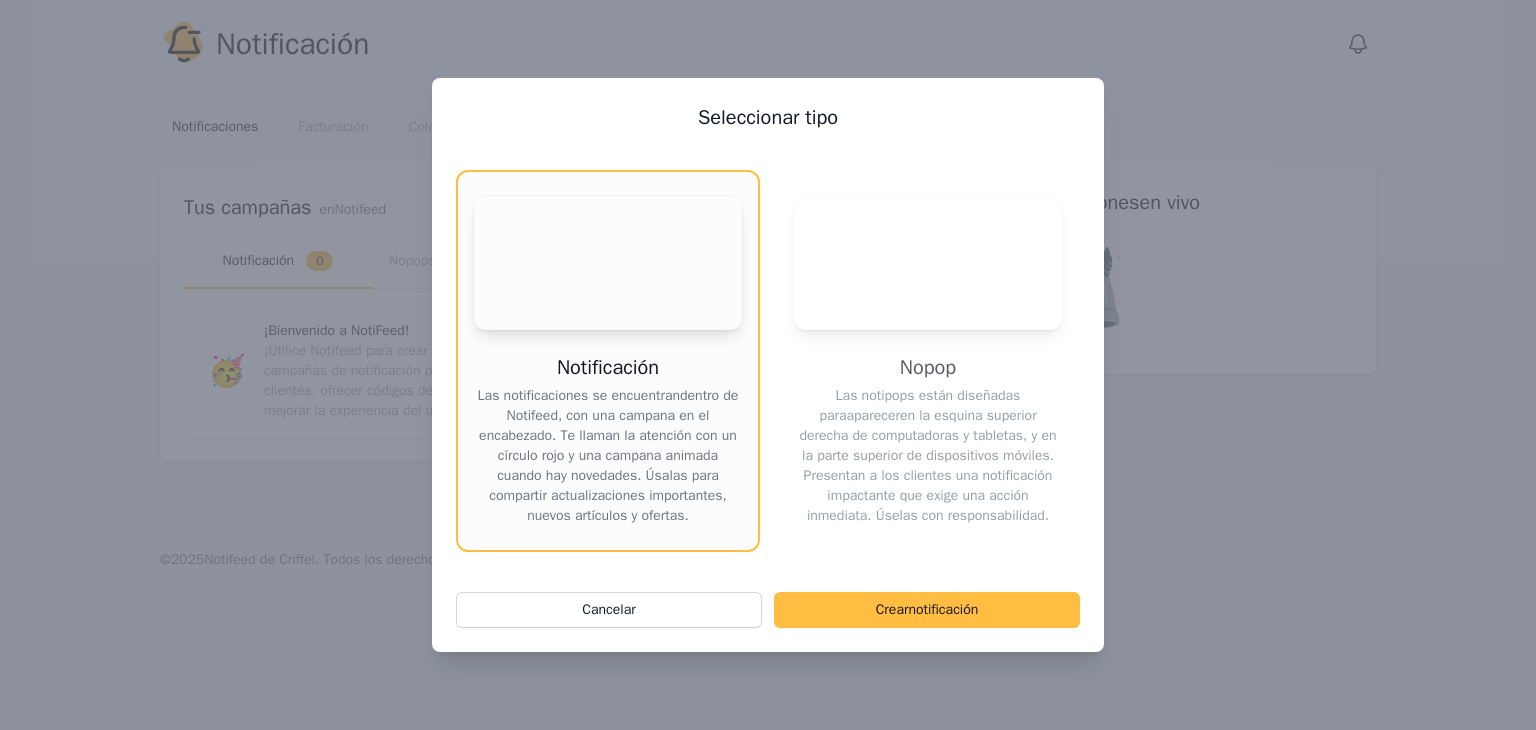click on ". Te llaman la atención con un círculo rojo y una campana animada cuando hay novedades. Úsalas para compartir actualizaciones importantes, nuevos artículos y ofertas." at bounding box center [613, 475] 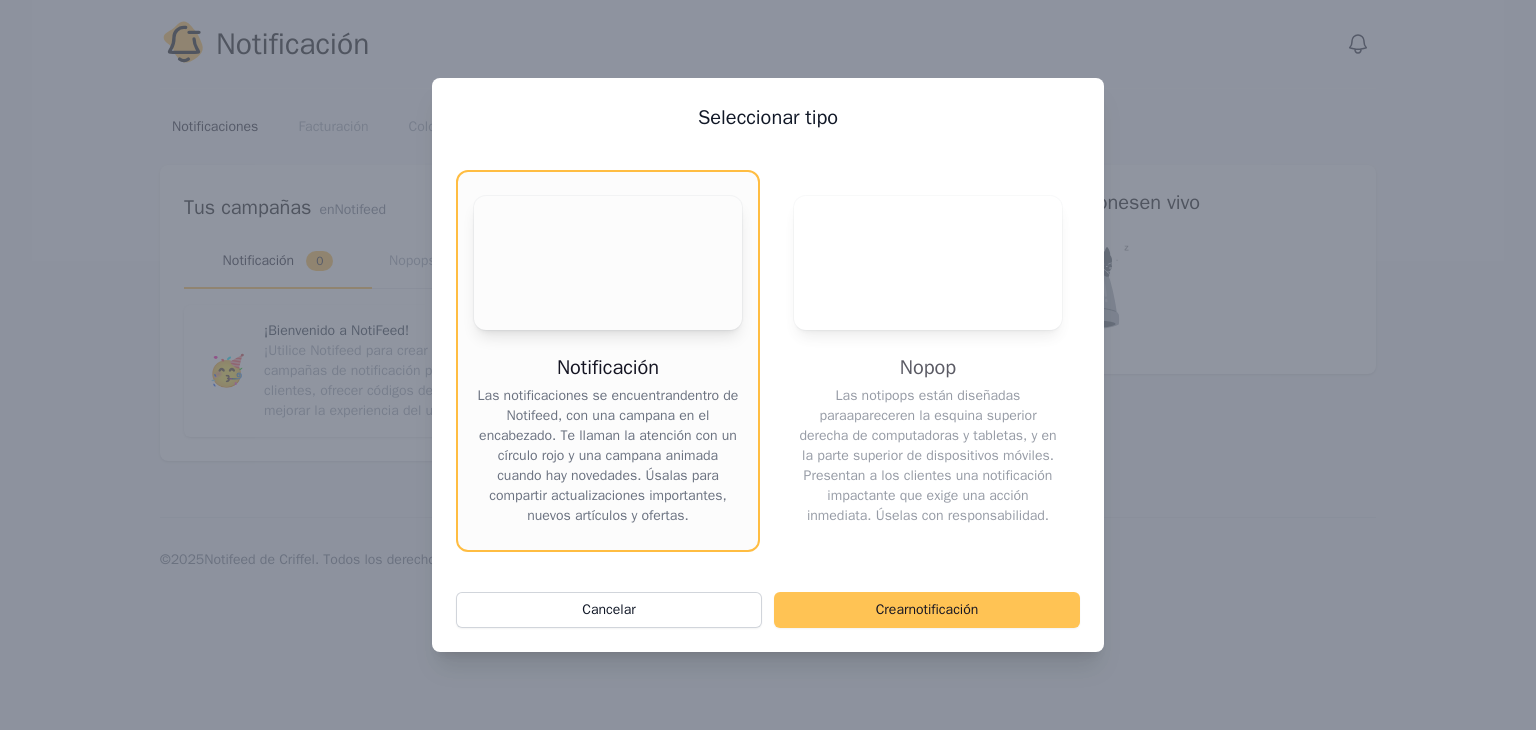 click on "notificación" at bounding box center [943, 609] 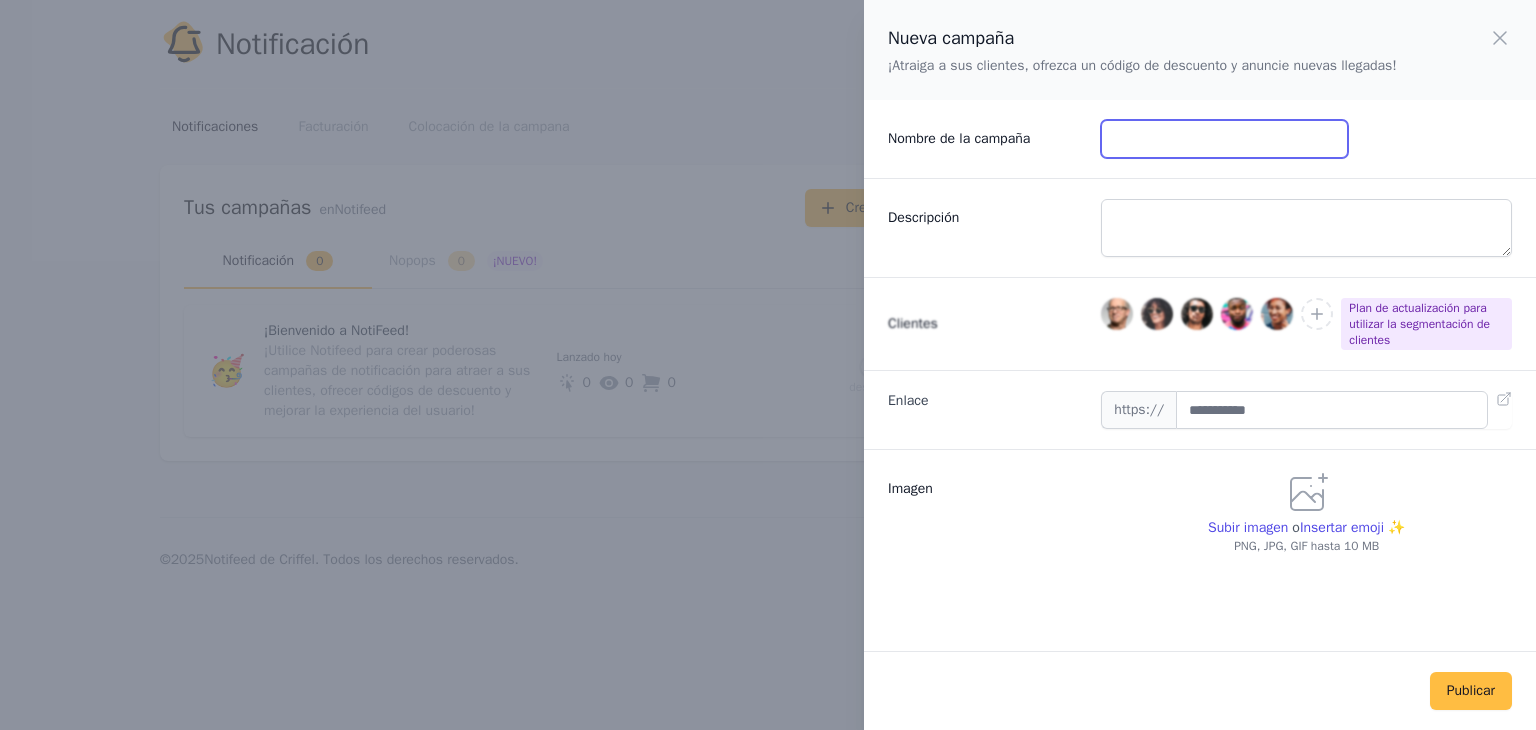 click on "Nombre de la campaña" at bounding box center [1224, 139] 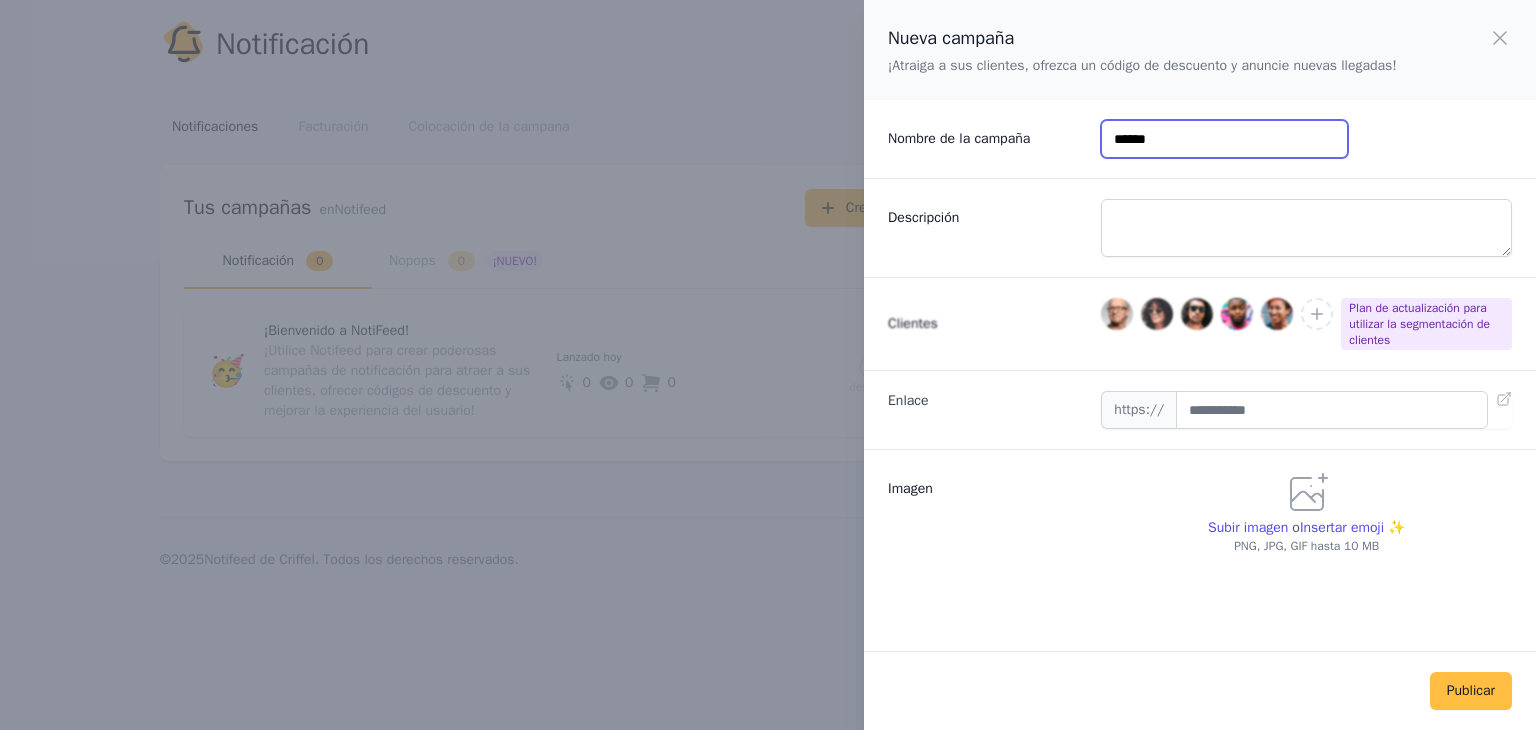 type on "******" 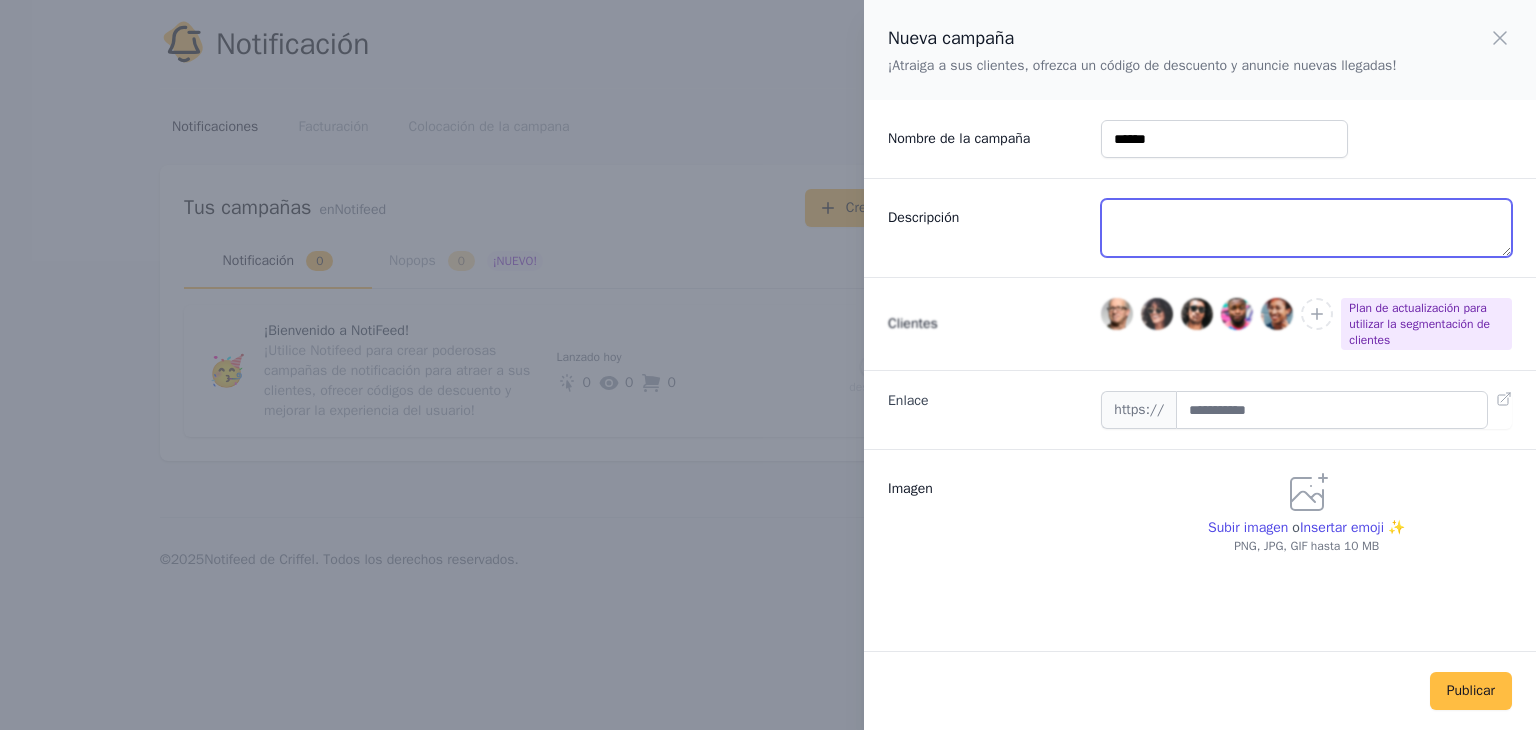 click on "Descripción" at bounding box center (1306, 228) 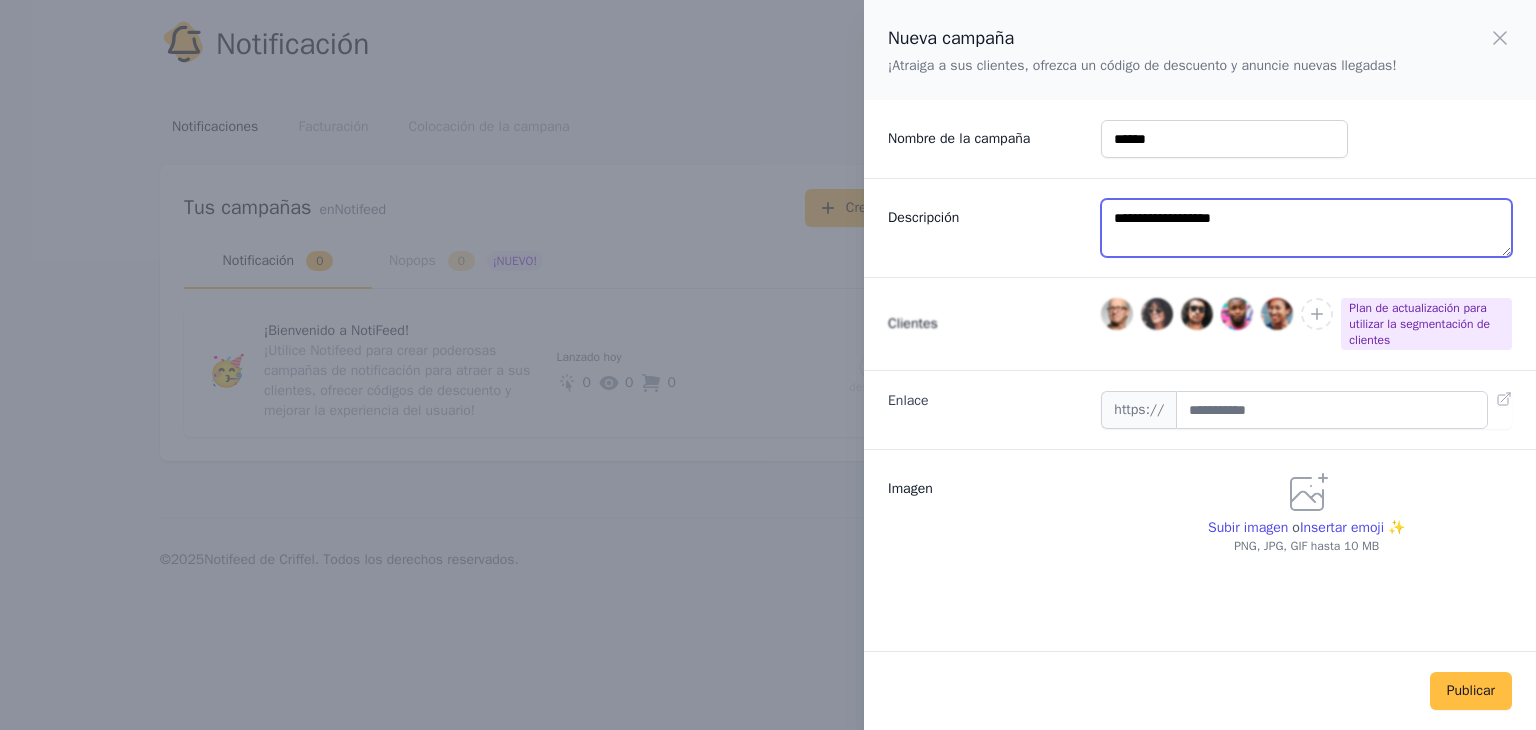 type on "**********" 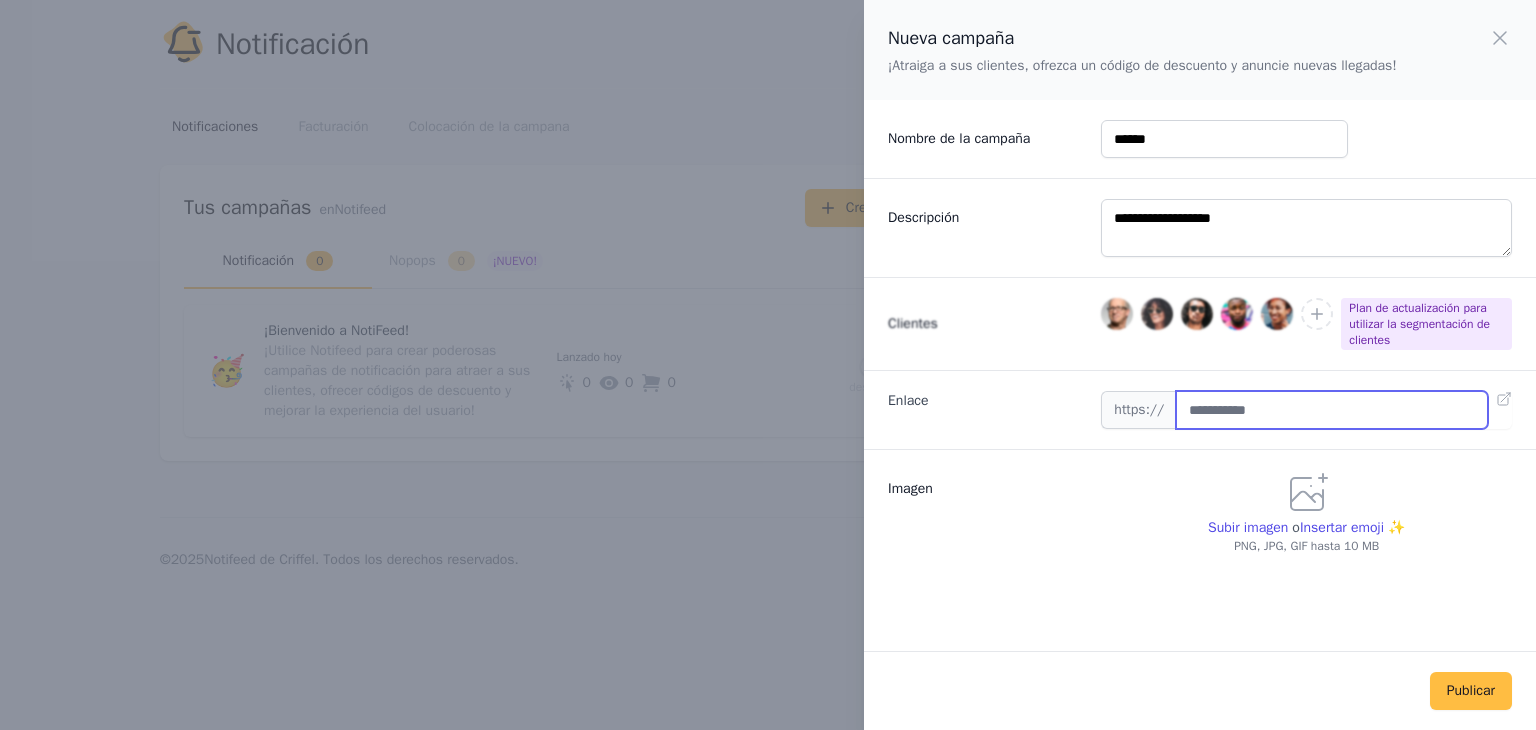 click at bounding box center [1332, 410] 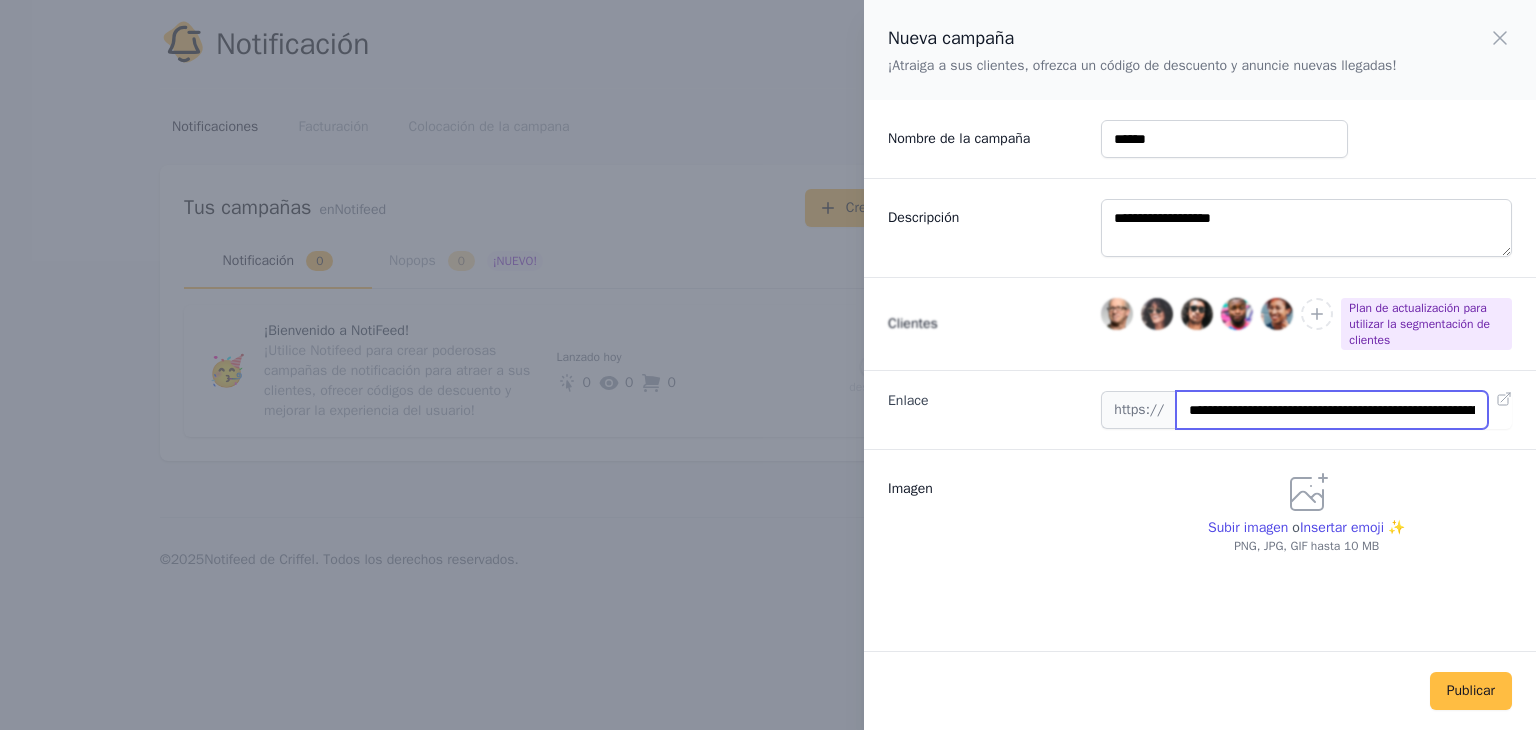 scroll, scrollTop: 0, scrollLeft: 155, axis: horizontal 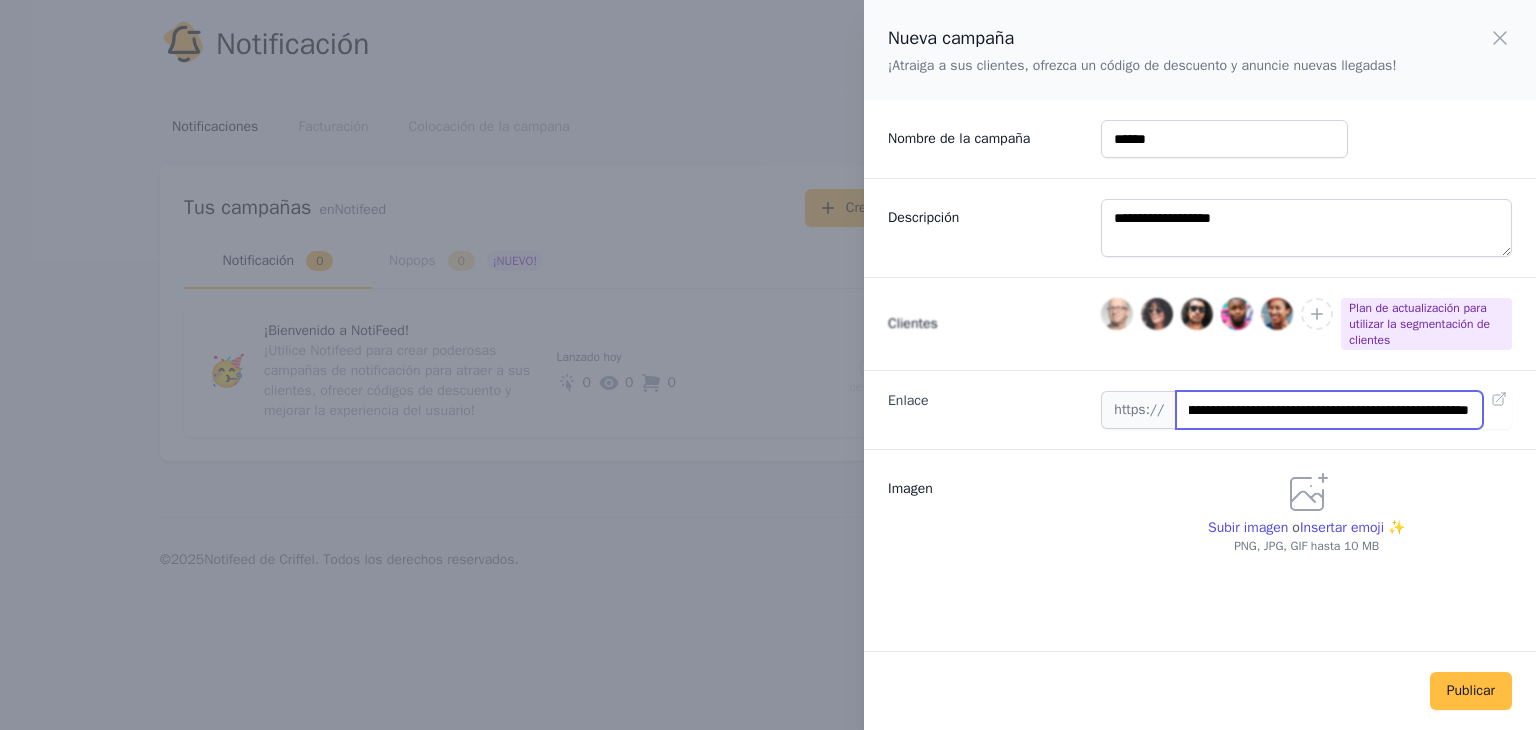 type on "**********" 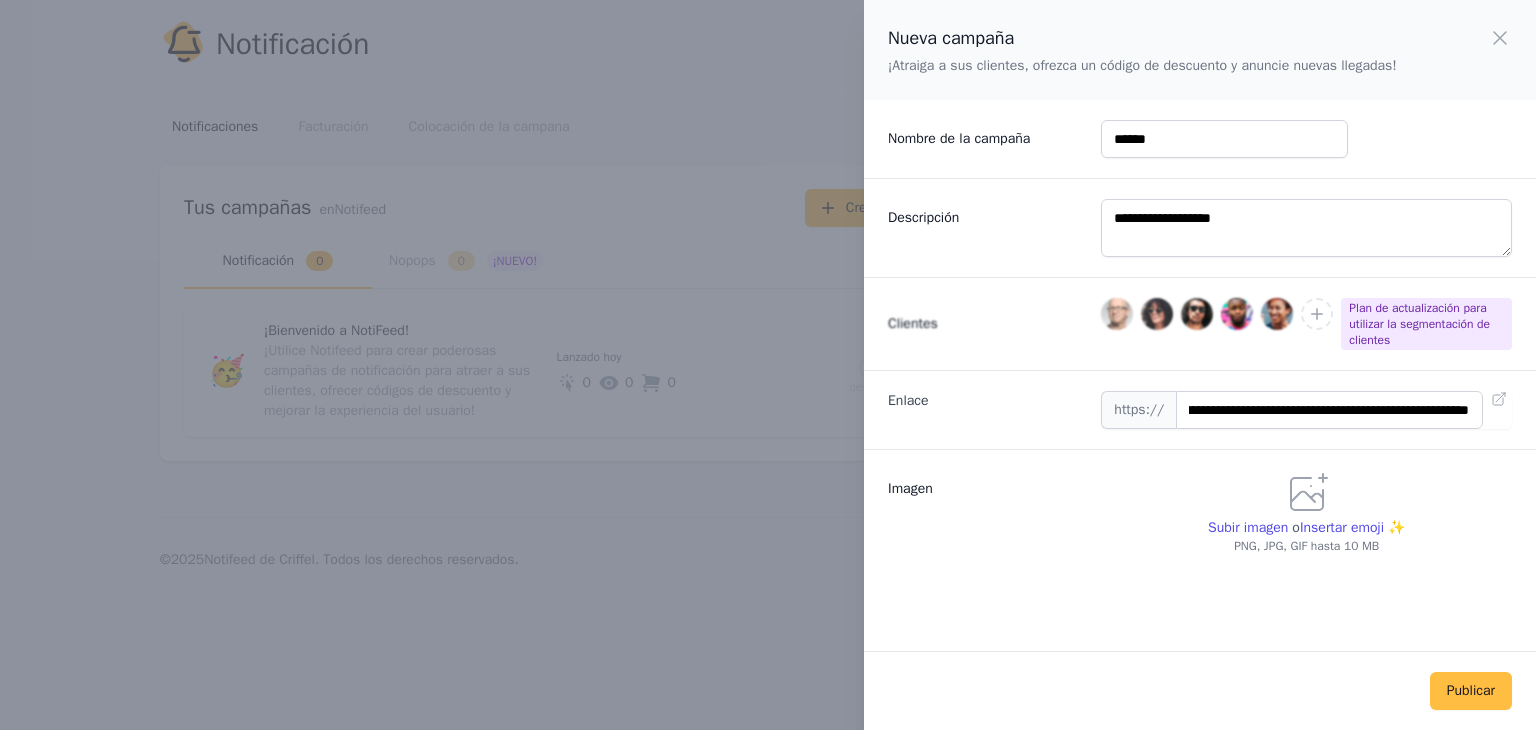 scroll, scrollTop: 0, scrollLeft: 0, axis: both 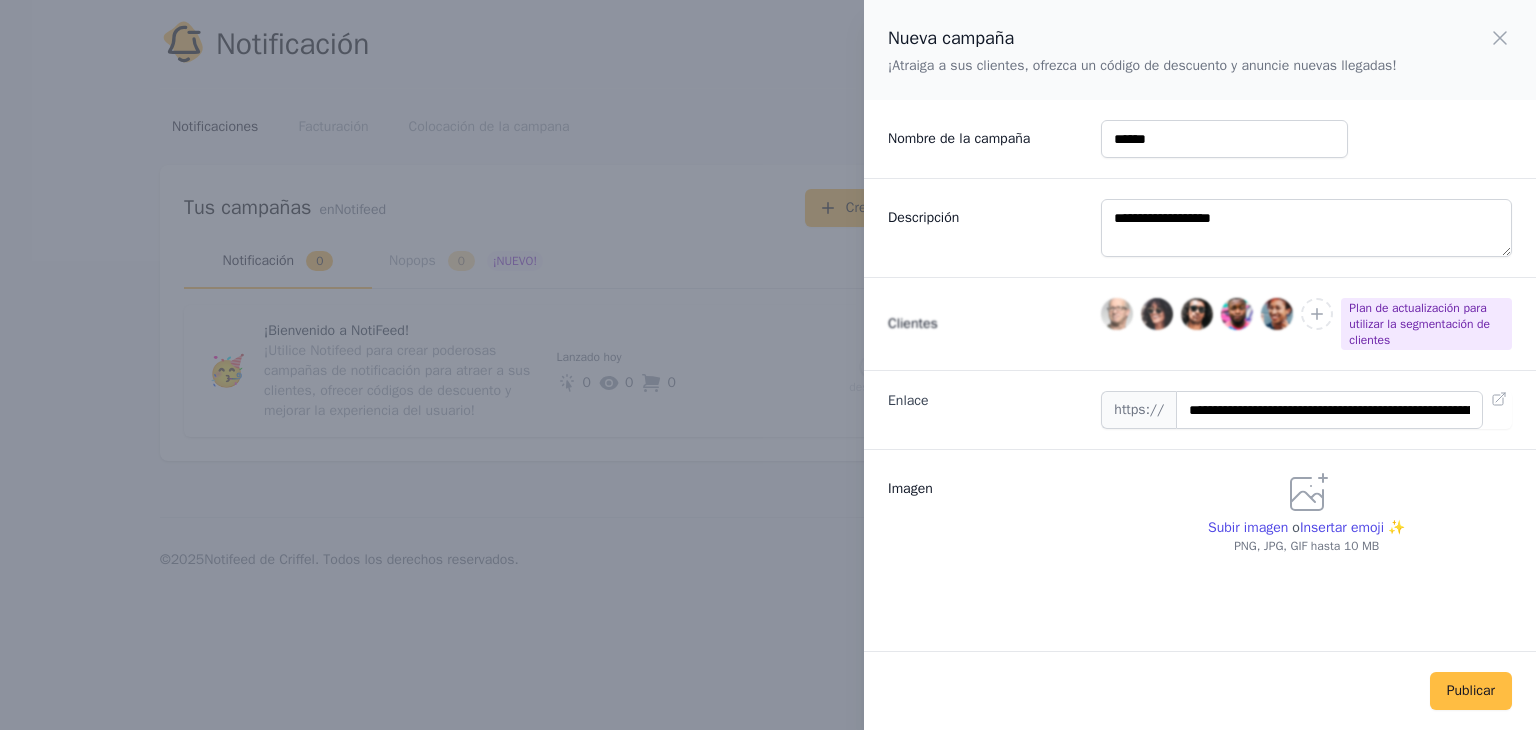 click at bounding box center (1117, 314) 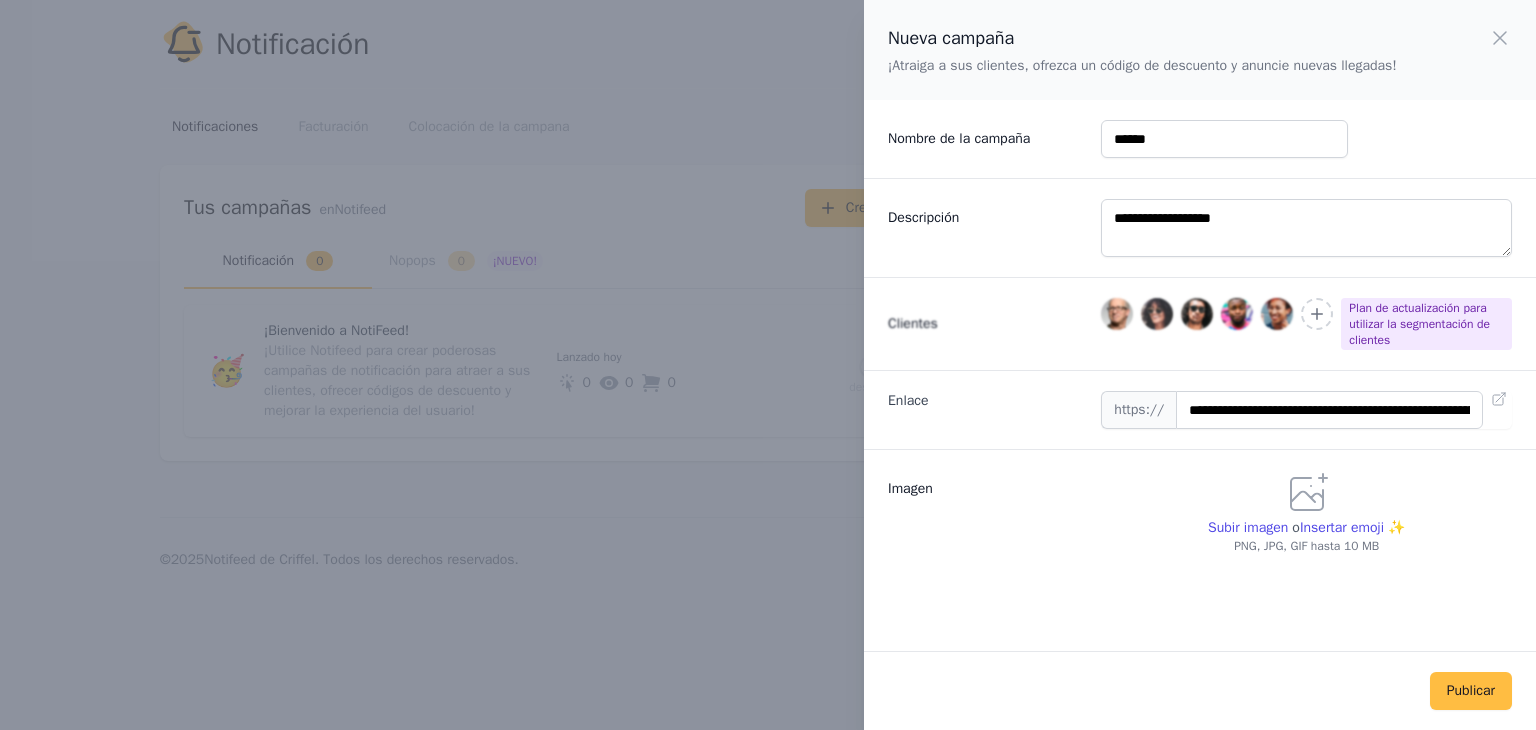 drag, startPoint x: 1107, startPoint y: 317, endPoint x: 1316, endPoint y: 309, distance: 209.15306 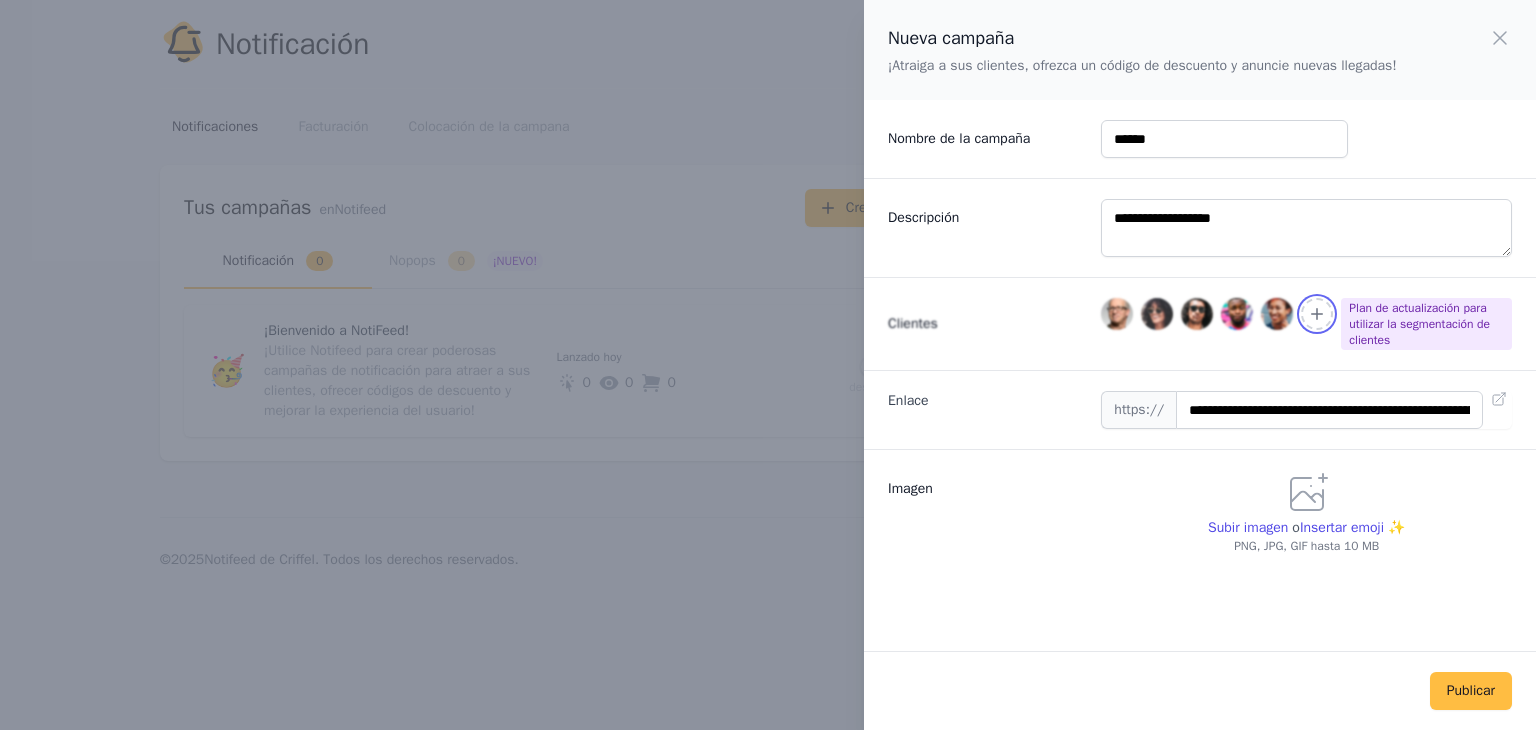 click 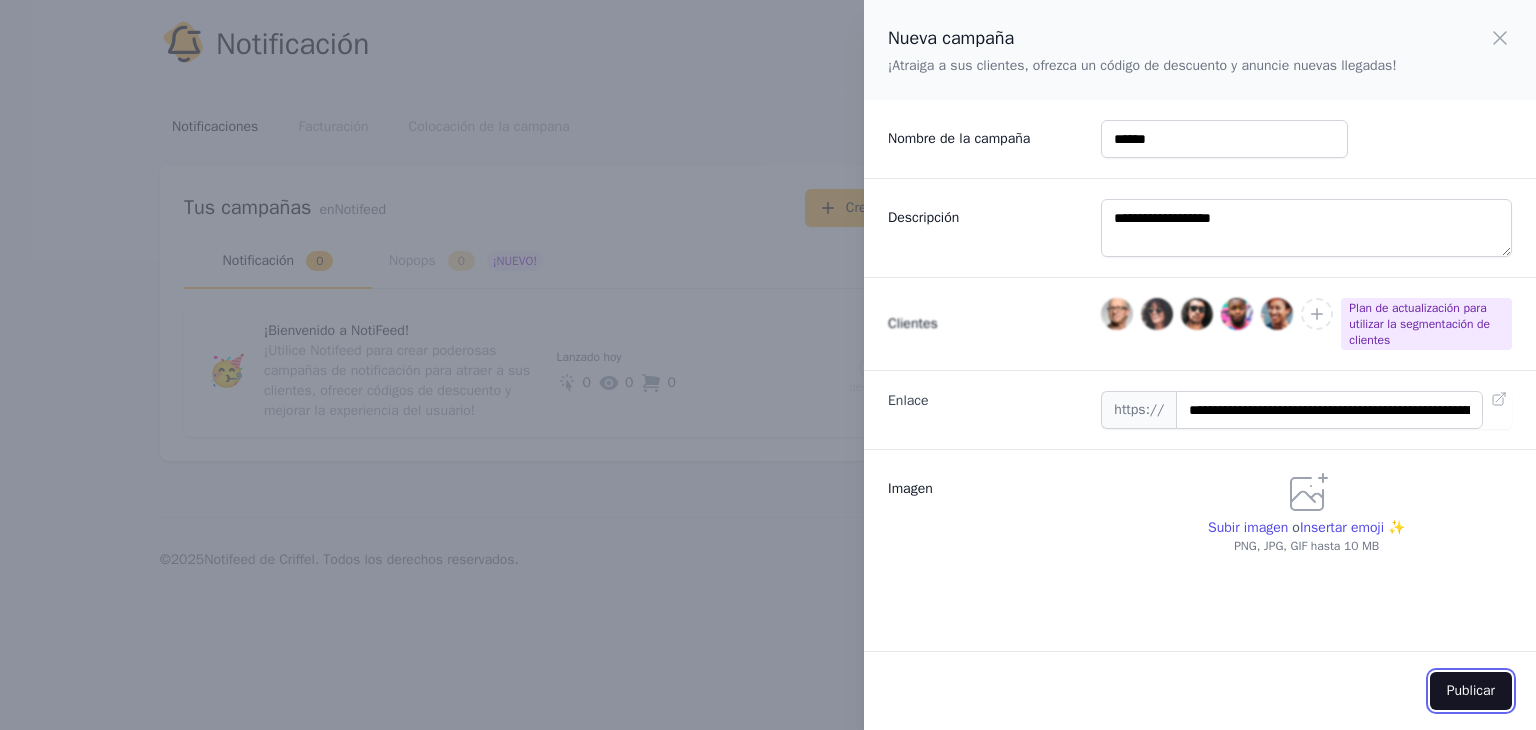 click on "Publicar" at bounding box center [1471, 691] 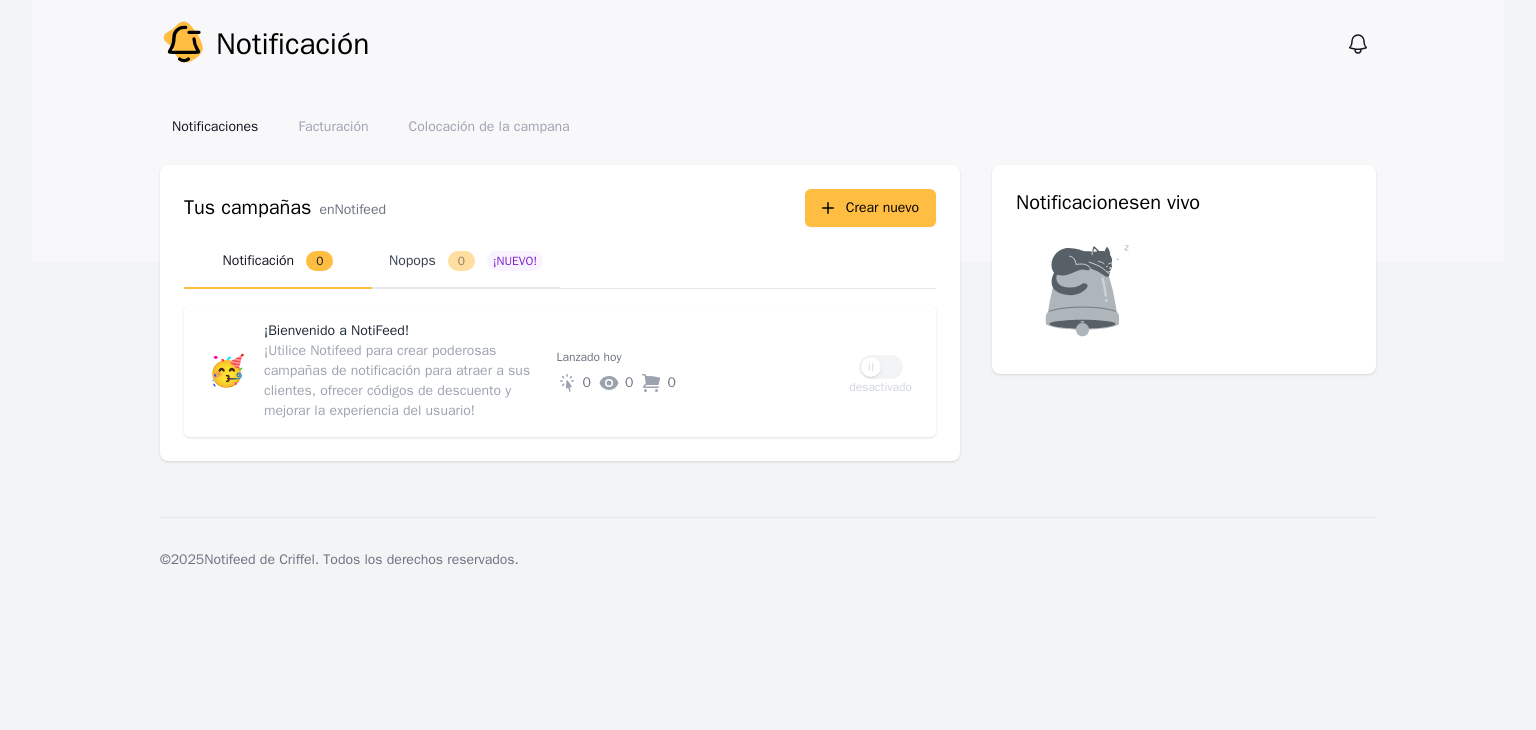 click on "Nopops" at bounding box center [412, 260] 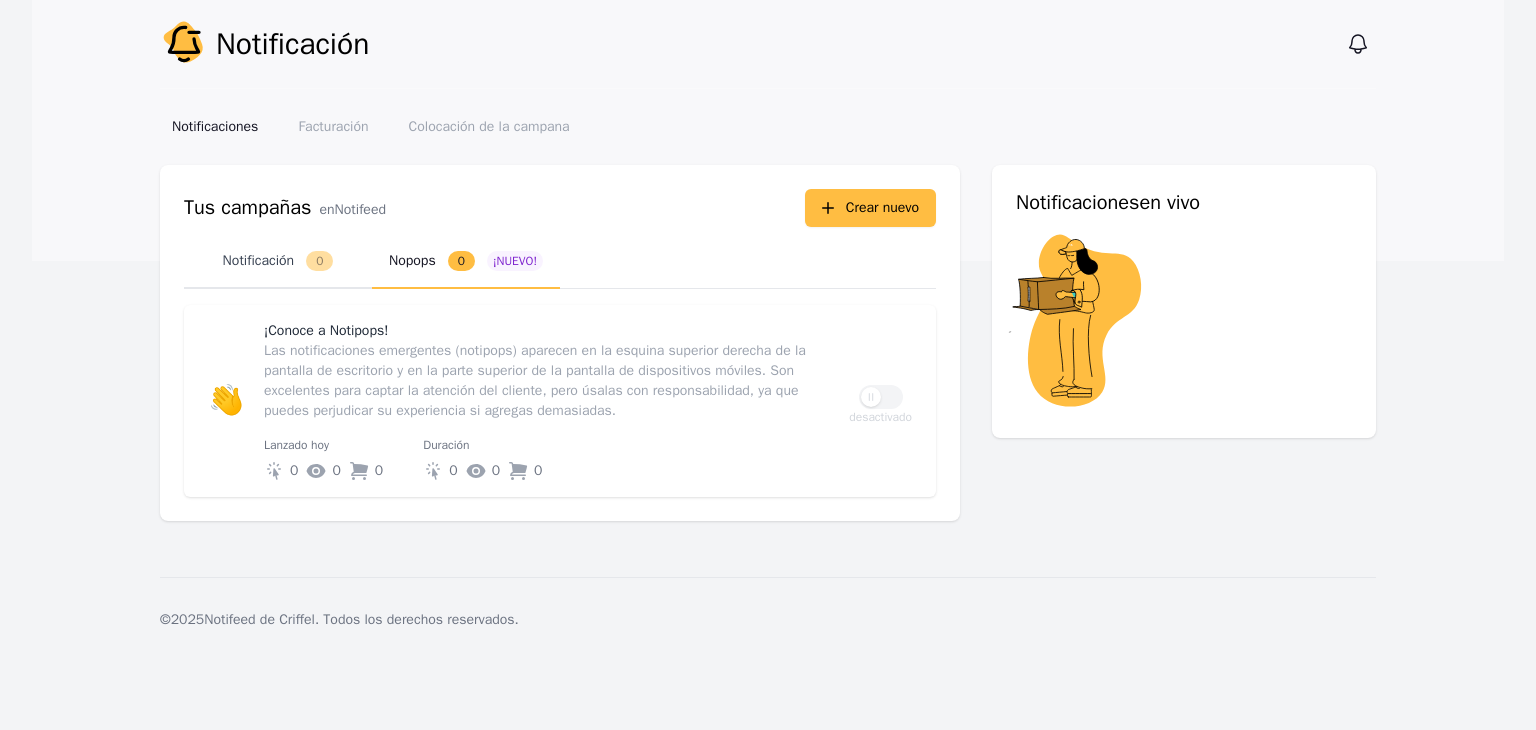 click on "Notificación" at bounding box center [259, 260] 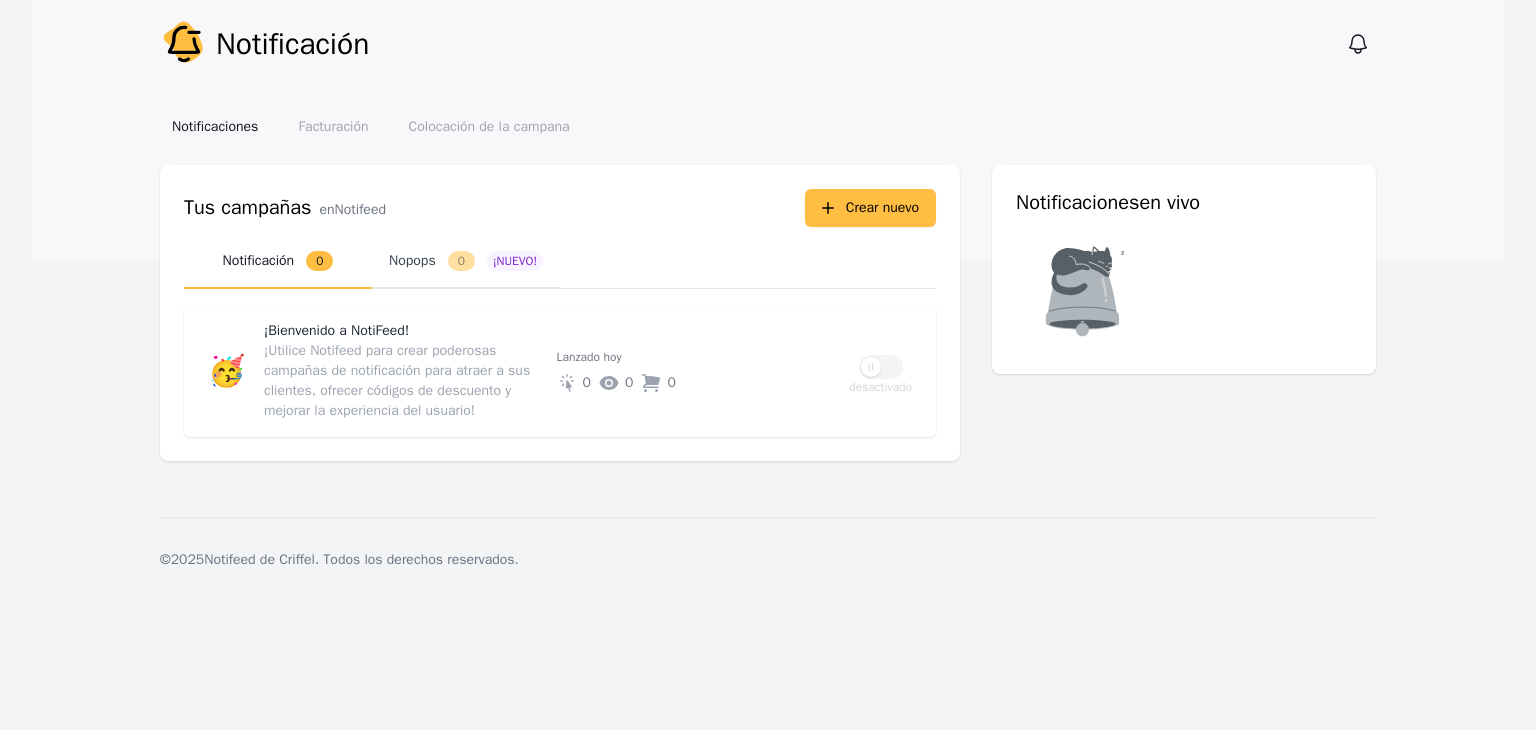 click on "Nopops" at bounding box center [412, 260] 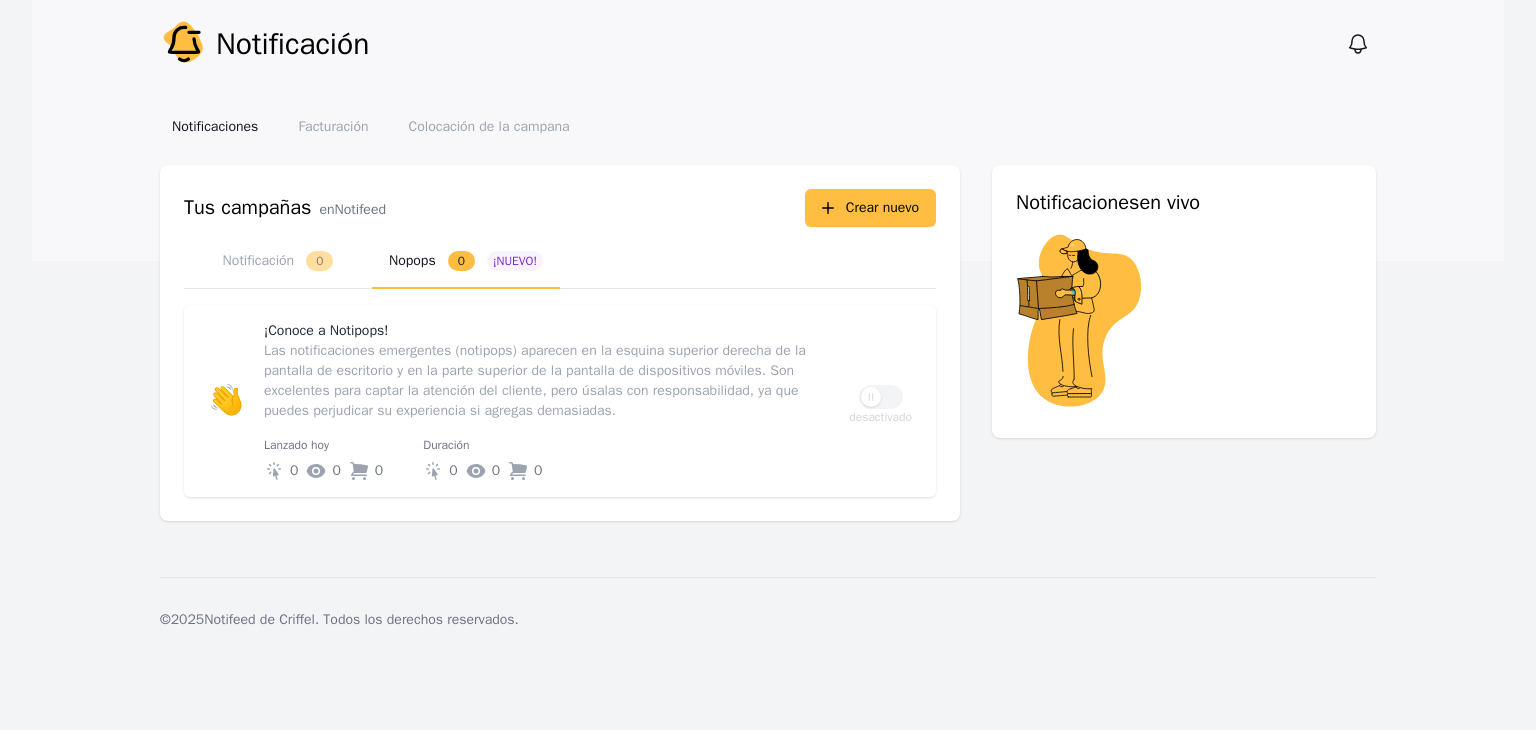 click on "Nopops" at bounding box center [412, 260] 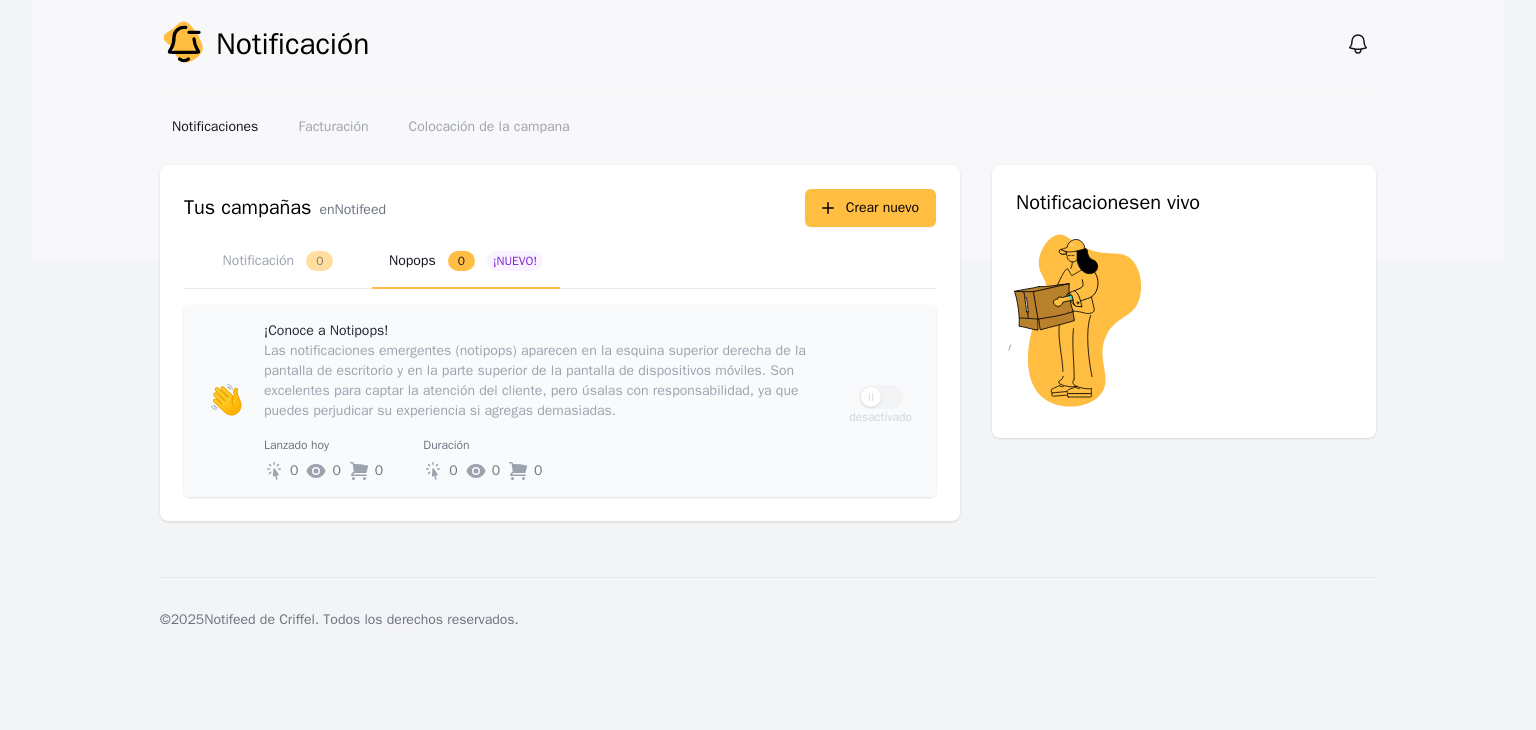 click on "Las notificaciones emergentes (notipops) aparecen en la esquina superior derecha de la pantalla de escritorio y en la parte superior de la pantalla de dispositivos móviles. Son excelentes para captar la atención del cliente, pero úsalas con responsabilidad, ya que puedes perjudicar su experiencia si agregas demasiadas." at bounding box center [535, 380] 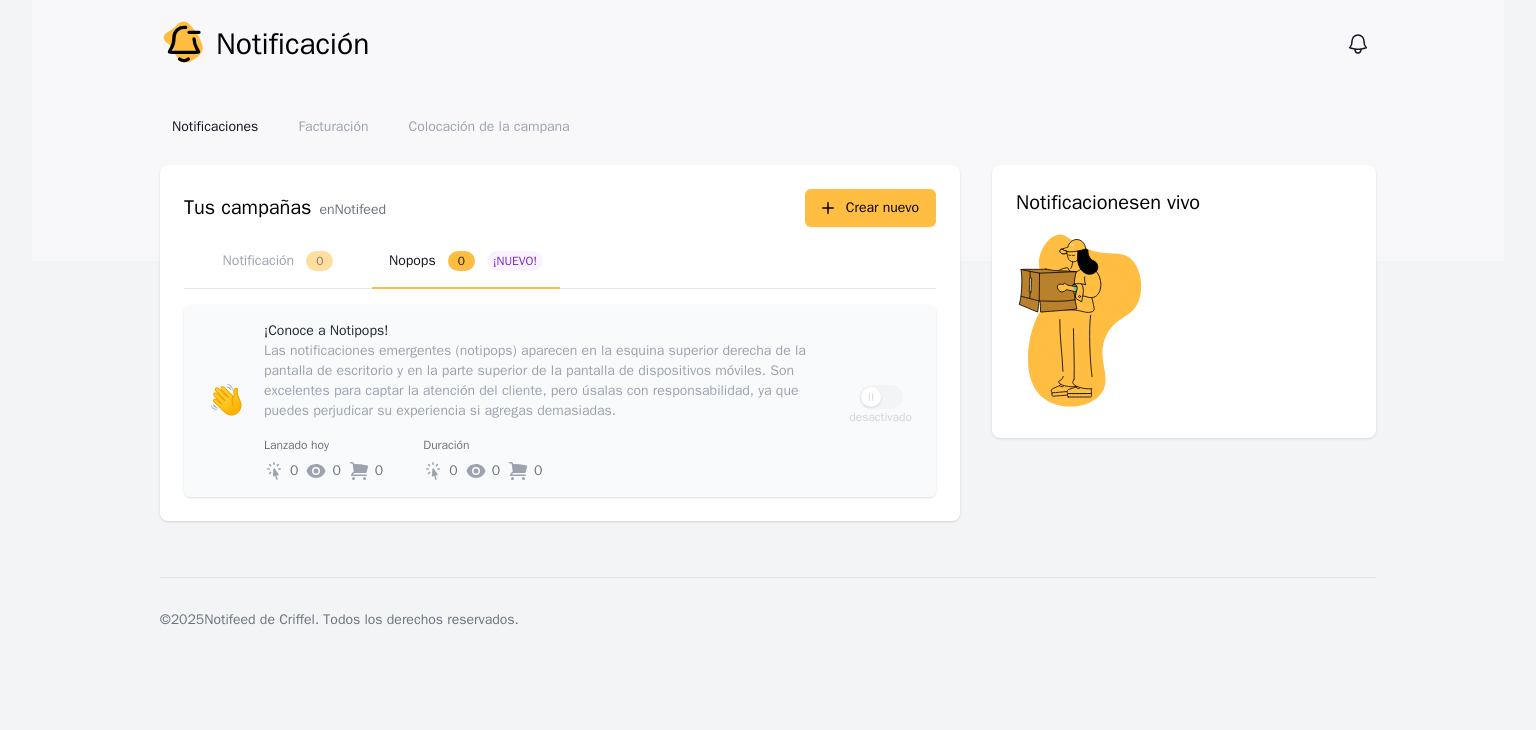 click on "Las notificaciones emergentes (notipops) aparecen en la esquina superior derecha de la pantalla de escritorio y en la parte superior de la pantalla de dispositivos móviles. Son excelentes para captar la atención del cliente, pero úsalas con responsabilidad, ya que puedes perjudicar su experiencia si agregas demasiadas." at bounding box center (535, 380) 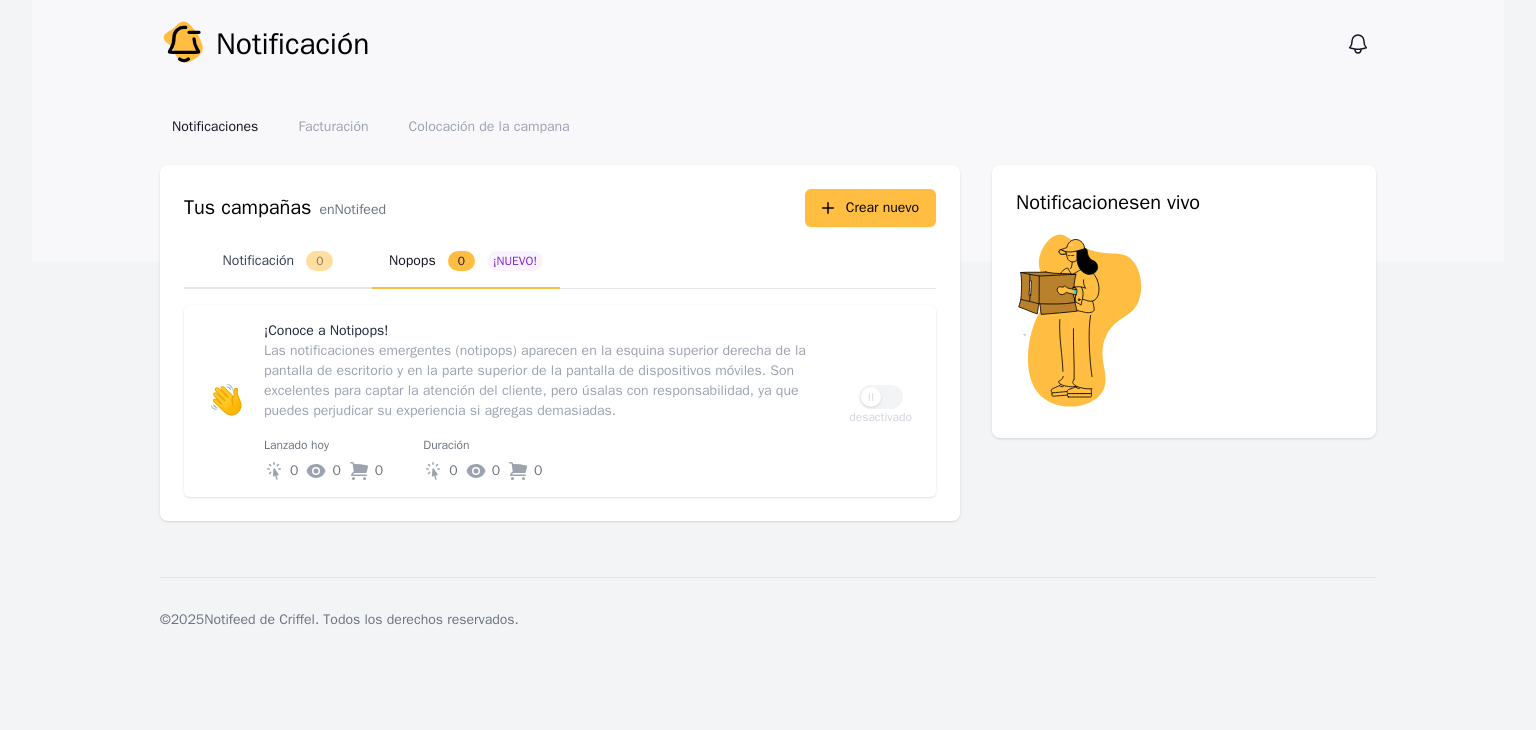 click on "Notificación" at bounding box center [259, 260] 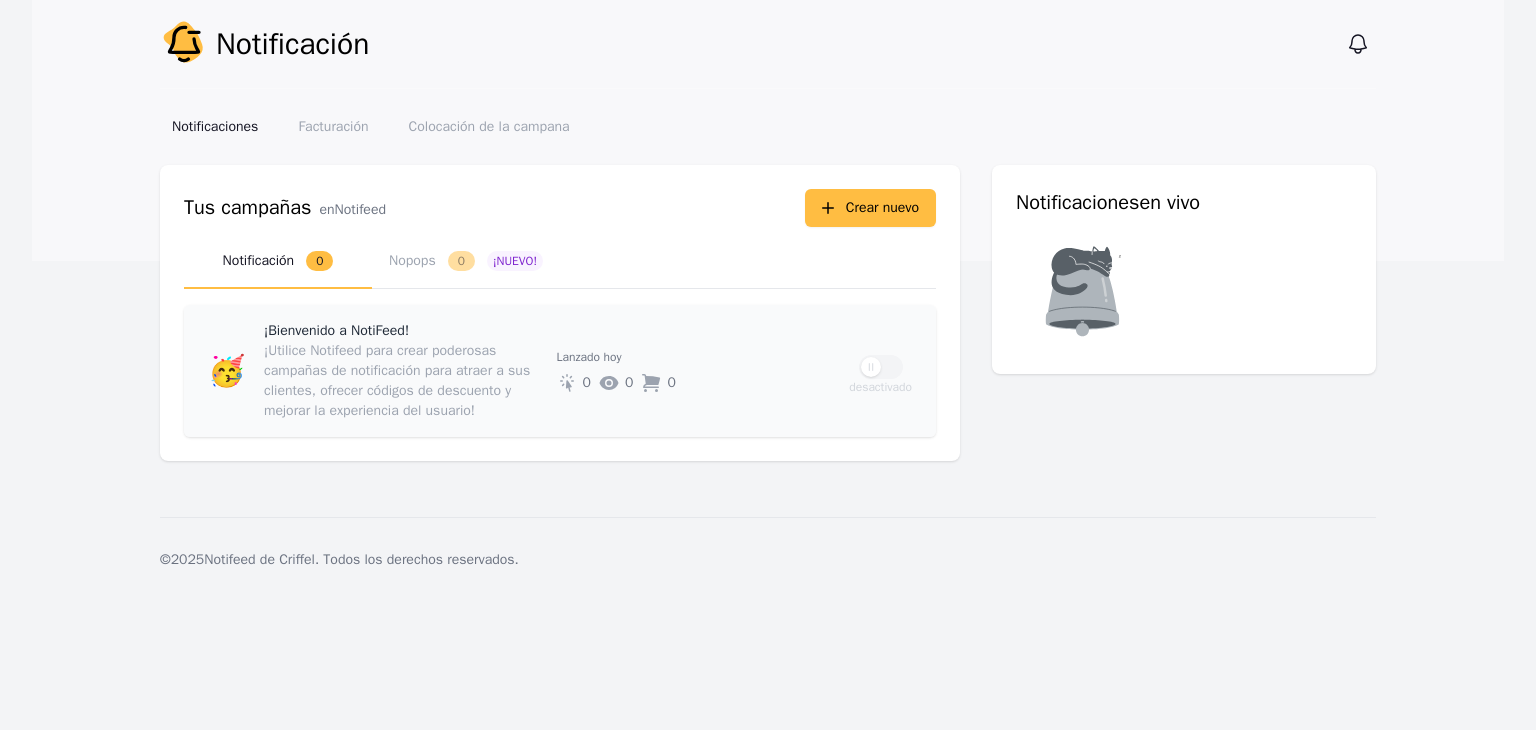 click on "Lanzado hoy" at bounding box center [695, 357] 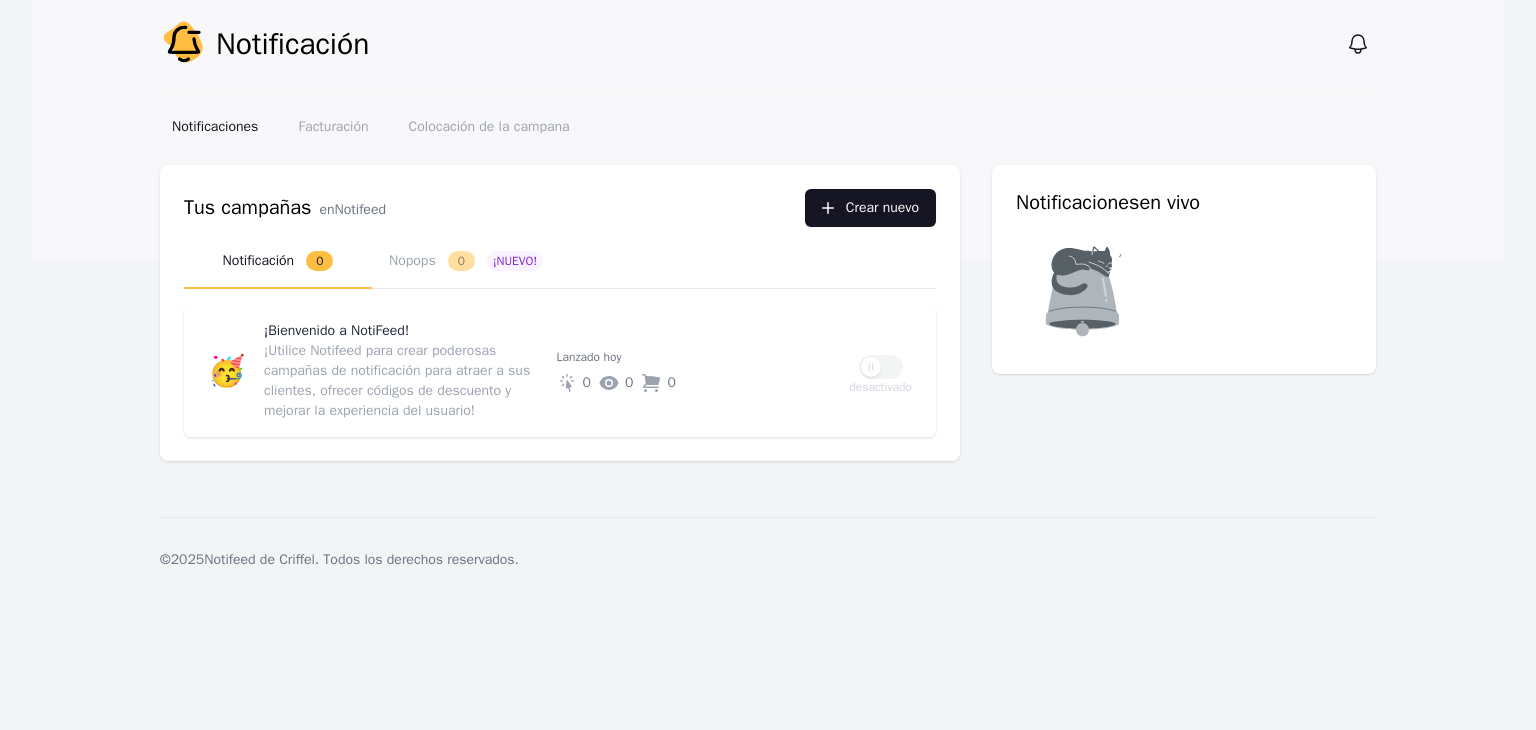 click on "Crear nuevo" at bounding box center [870, 208] 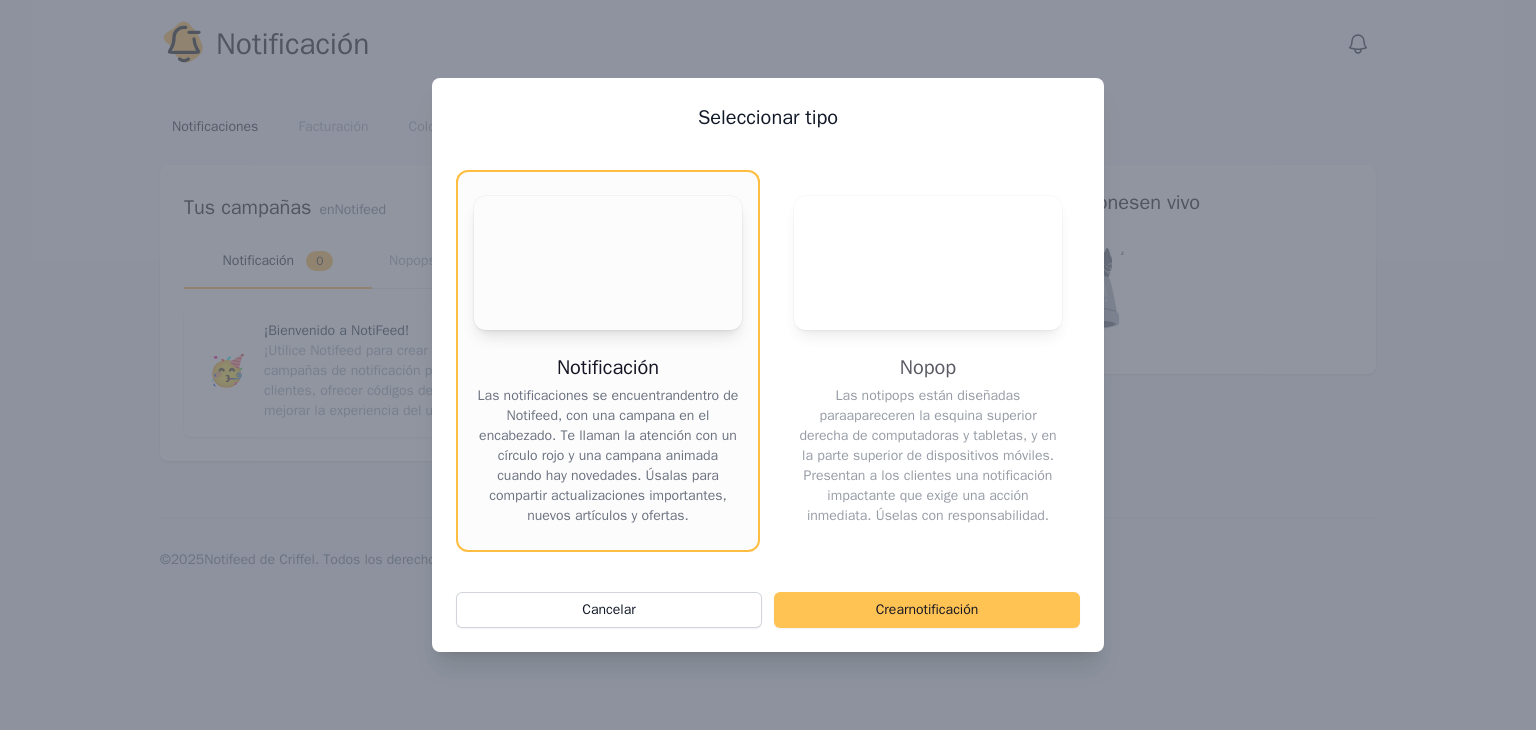 click on "Crear    notificación" at bounding box center (927, 610) 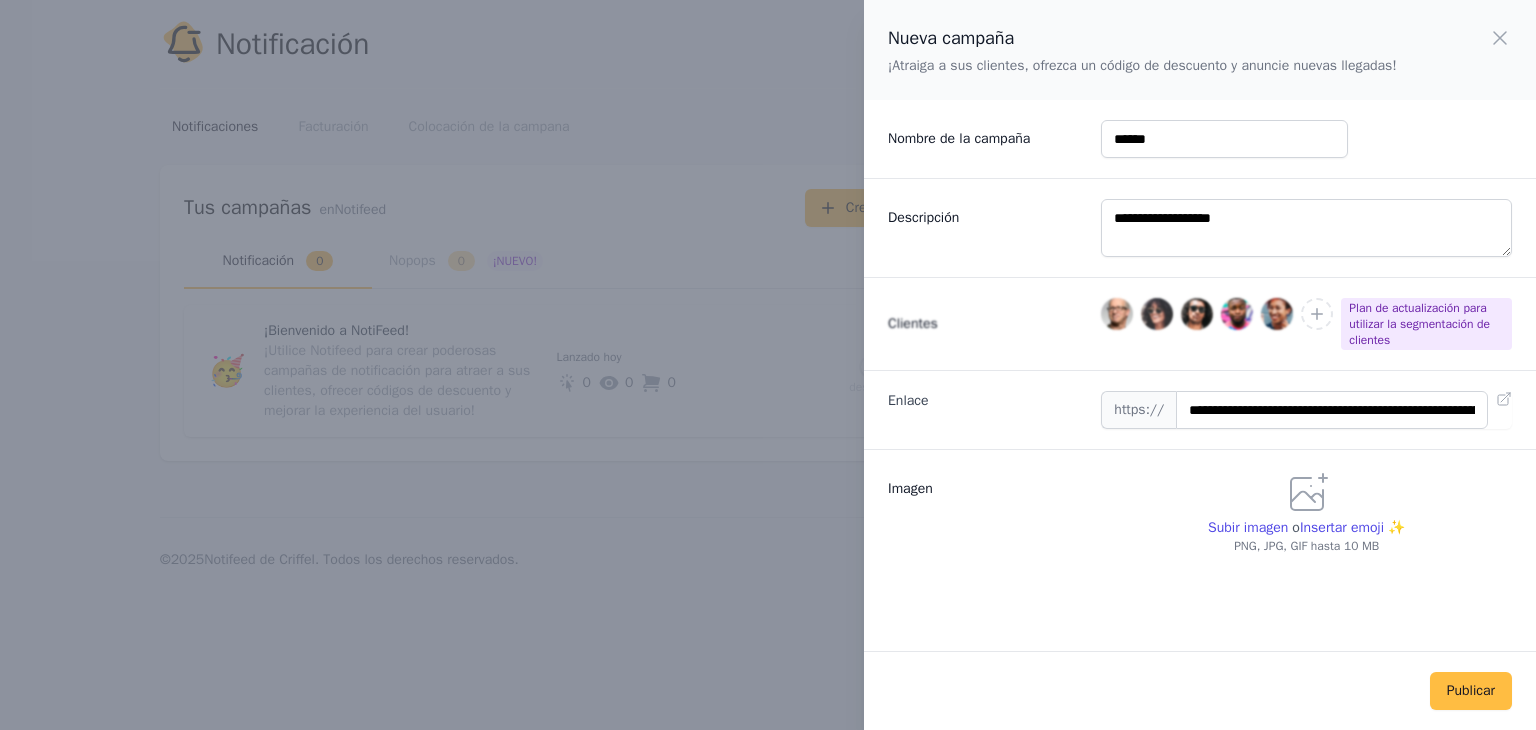 click 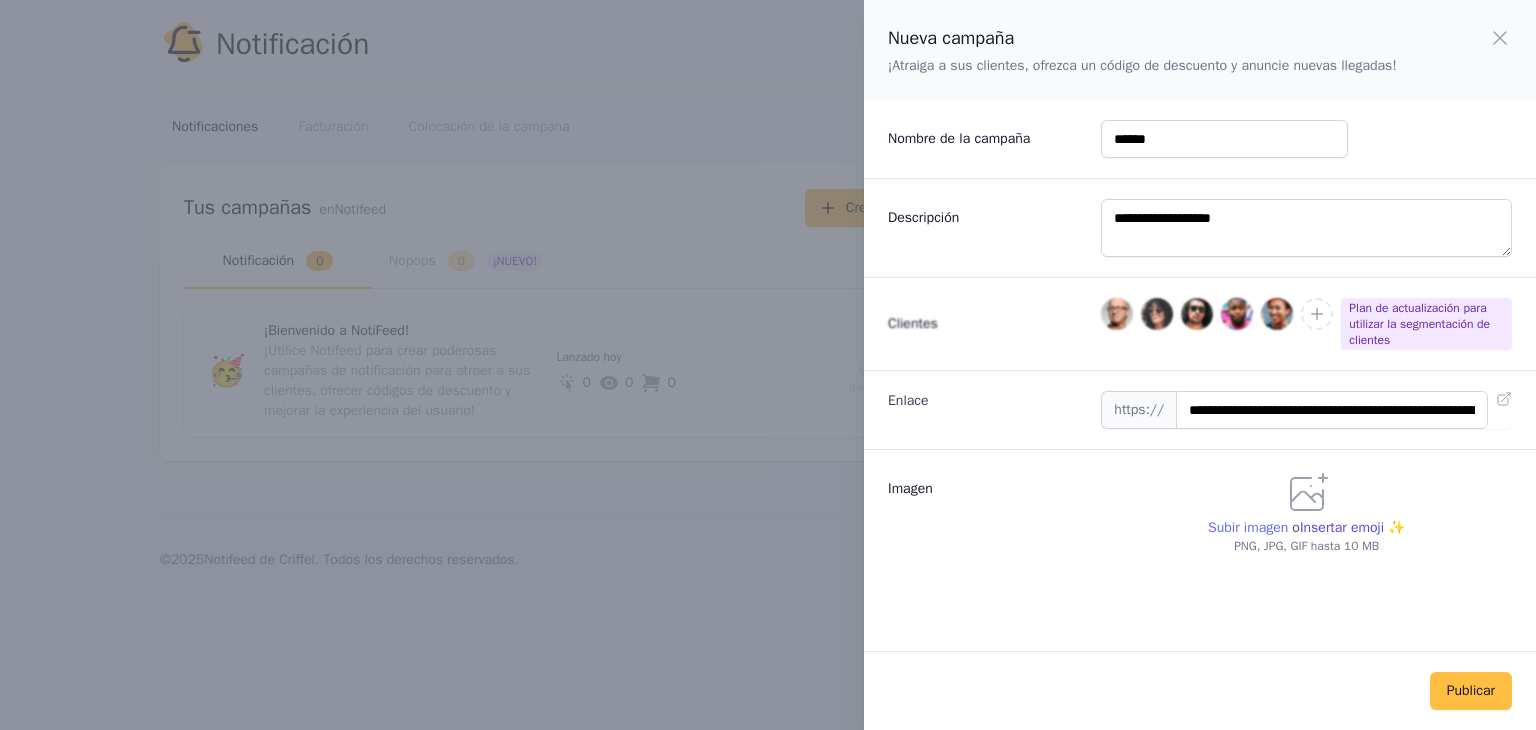click on "Subir imagen" at bounding box center [1248, 527] 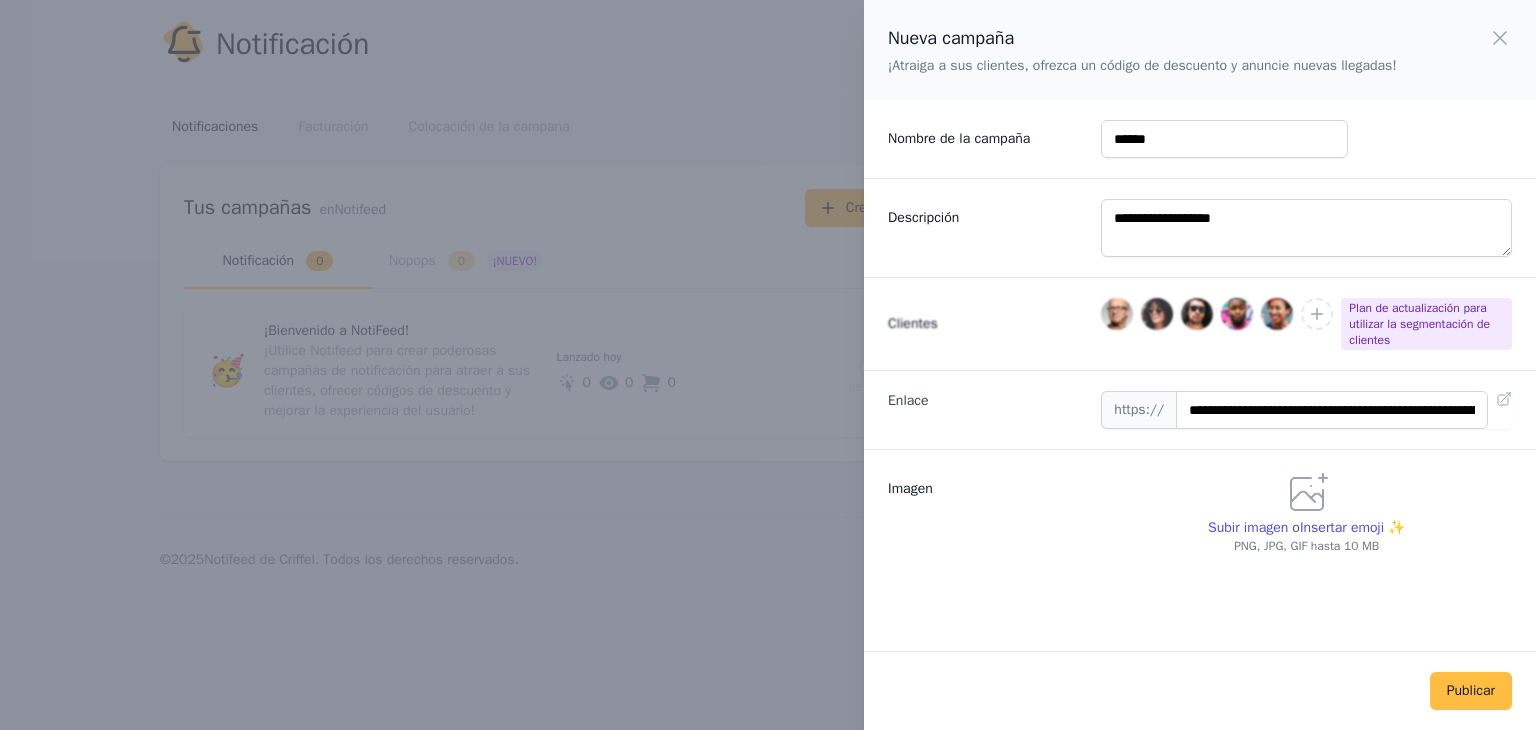 click on "Subir imagen o     Insertar emoji ✨ PNG, JPG, GIF hasta 10 MB" at bounding box center [1306, 512] 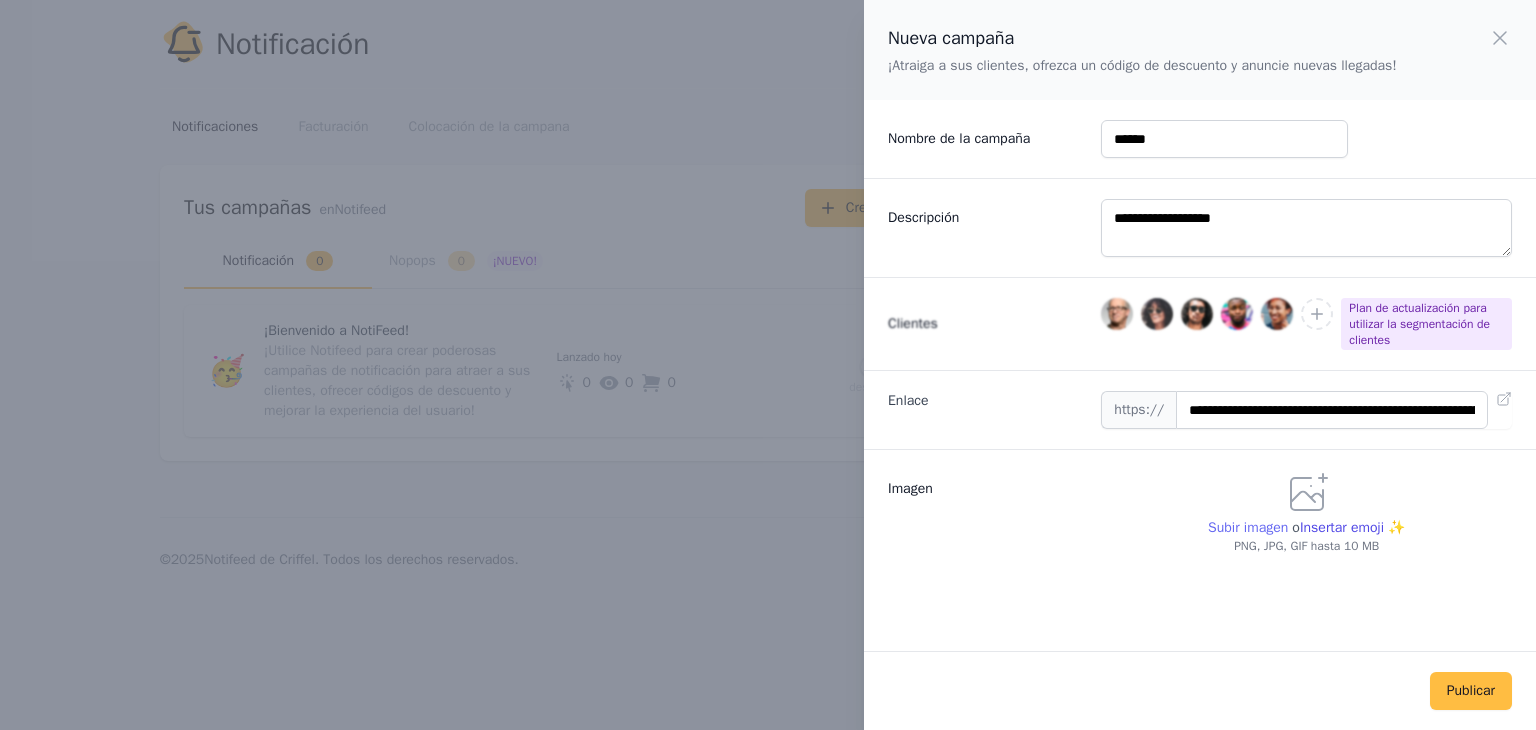click on "Subir imagen" at bounding box center [1248, 527] 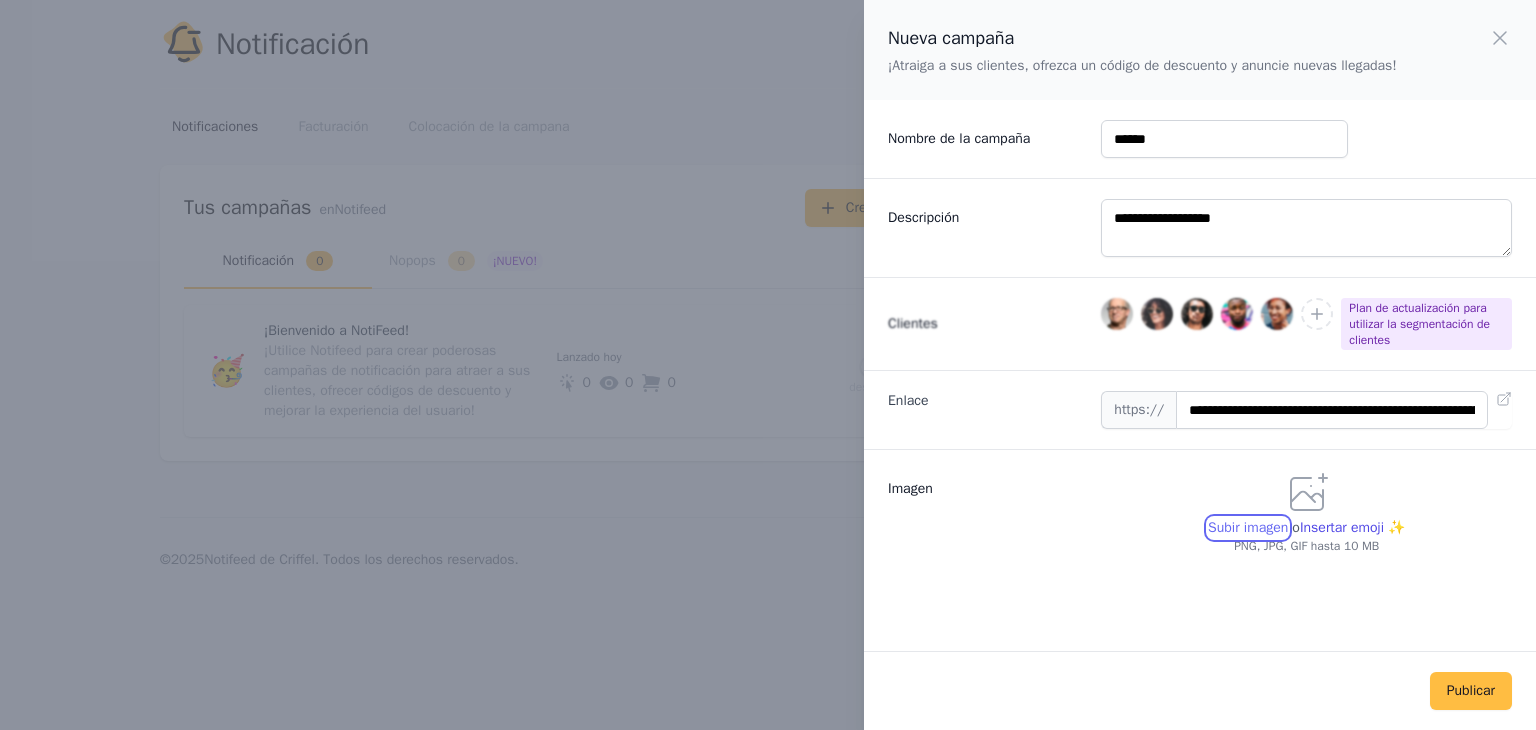 type on "**********" 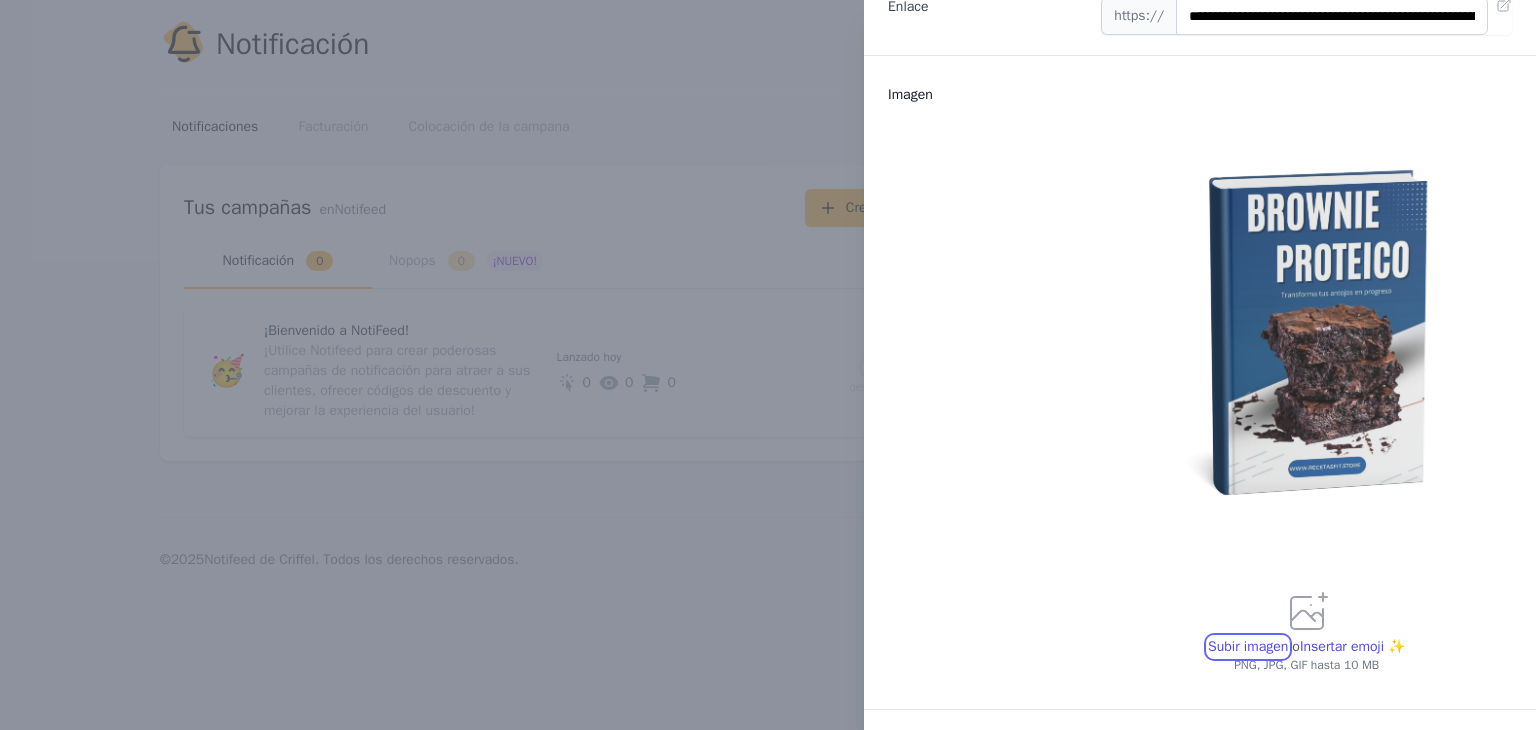 scroll, scrollTop: 437, scrollLeft: 0, axis: vertical 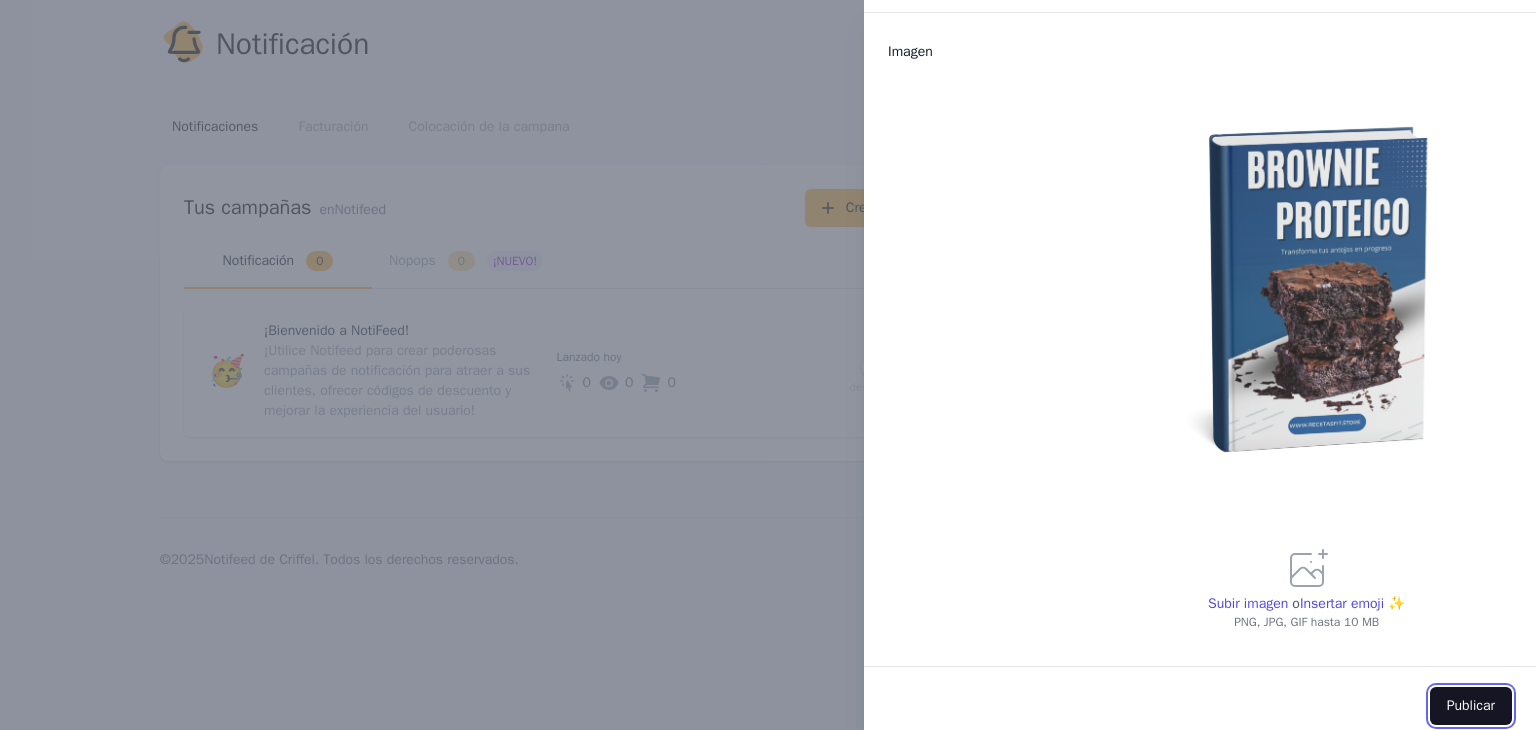 click on "Publicar" at bounding box center (1471, 705) 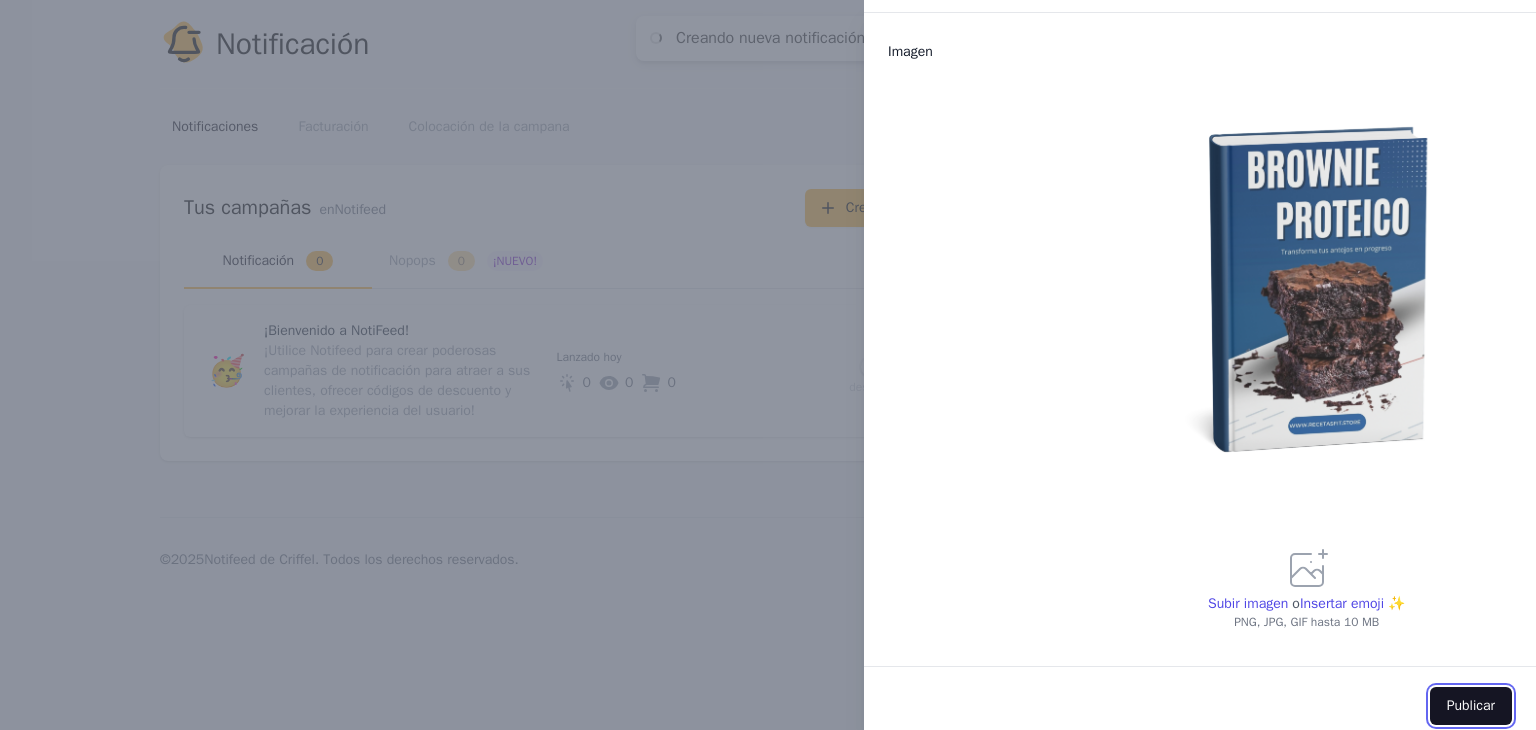 click on "Publicar" at bounding box center (1471, 705) 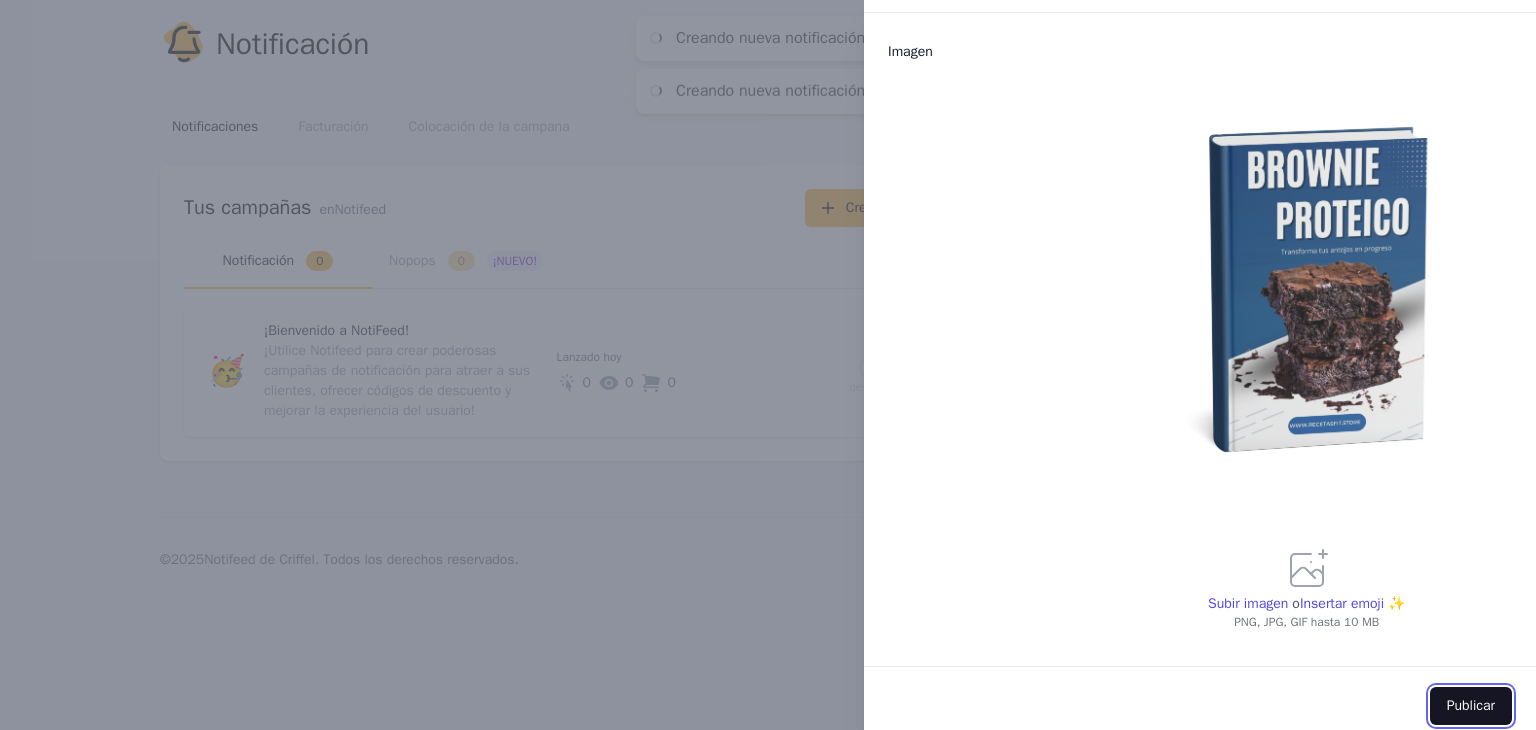 click on "Publicar" at bounding box center (1471, 705) 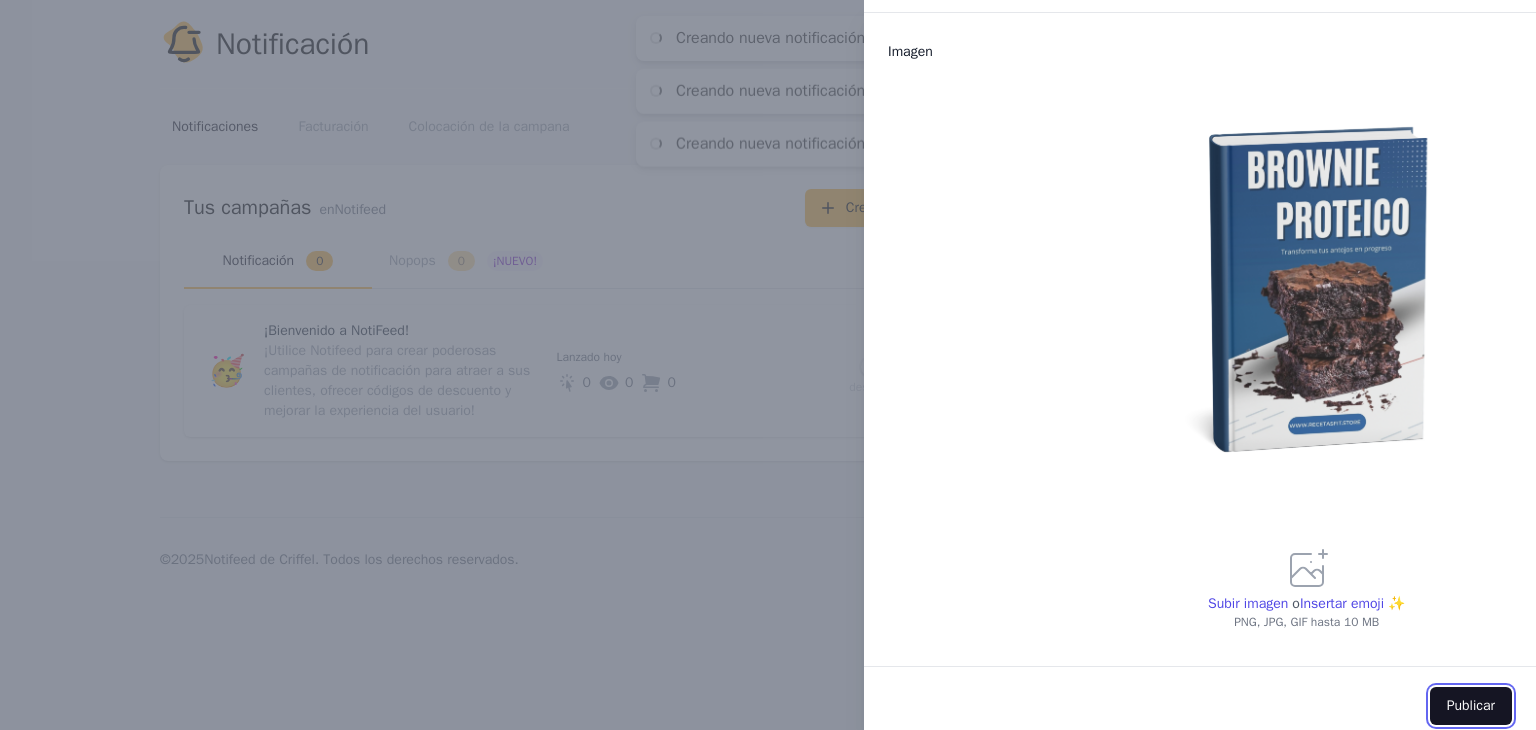 type 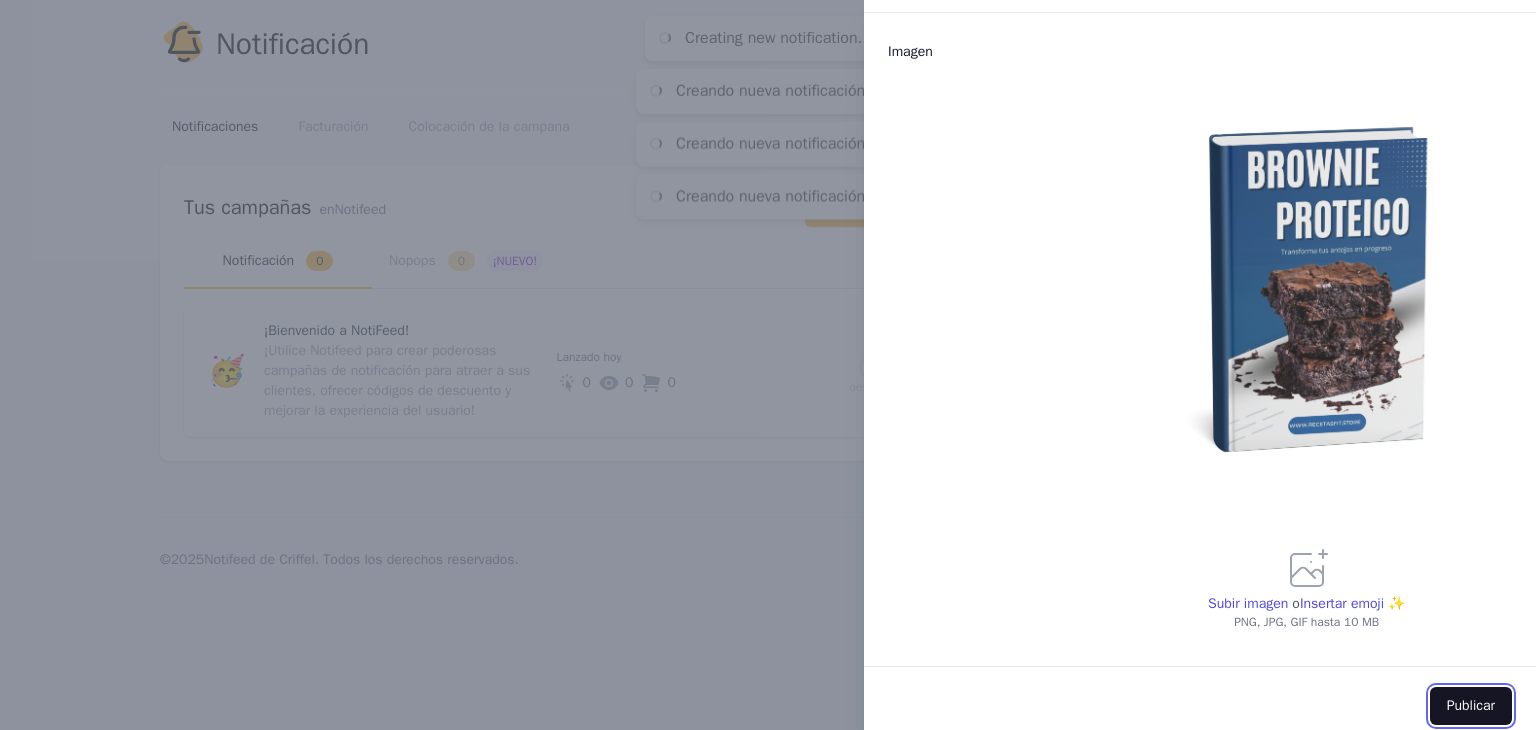click on "Publicar" at bounding box center [1471, 706] 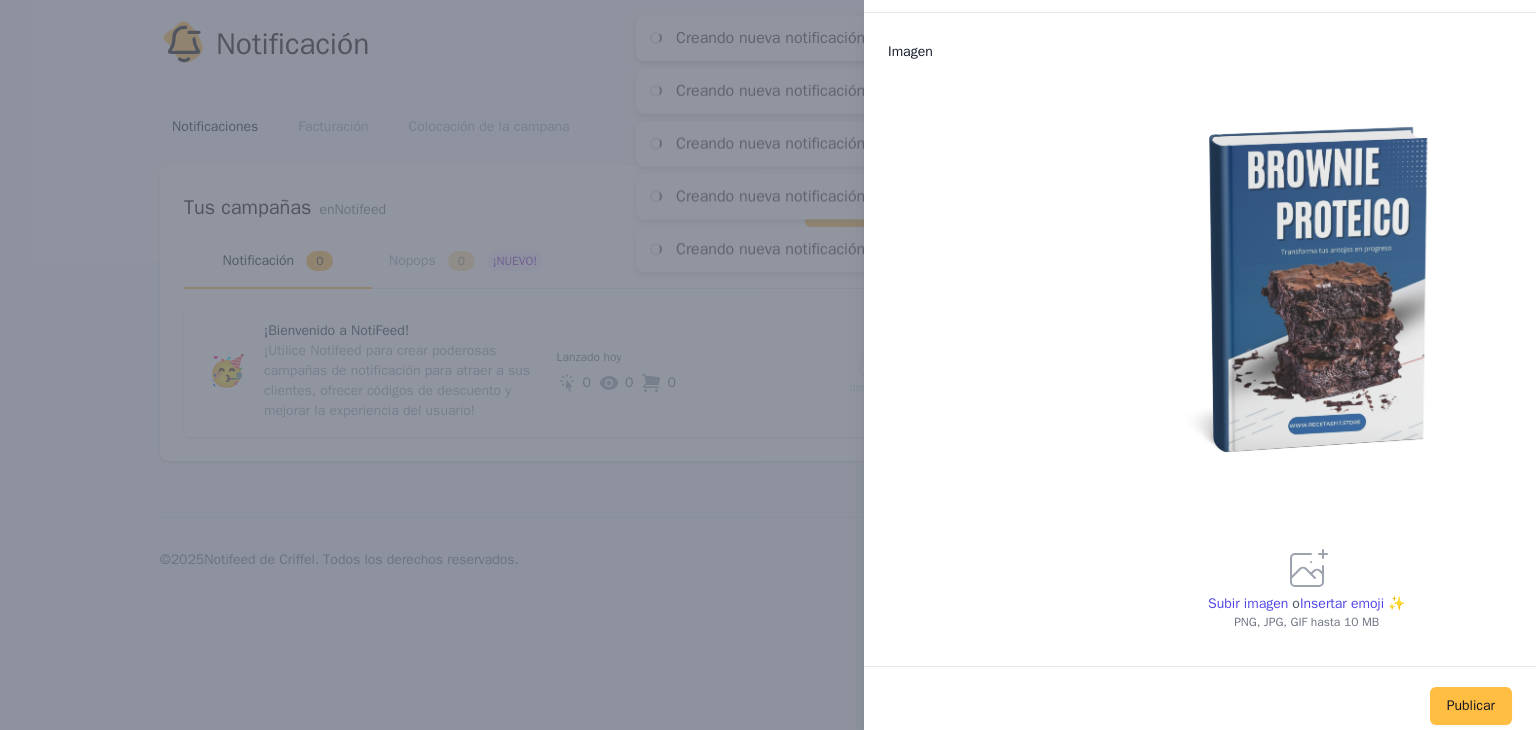 click on "**********" at bounding box center (768, 365) 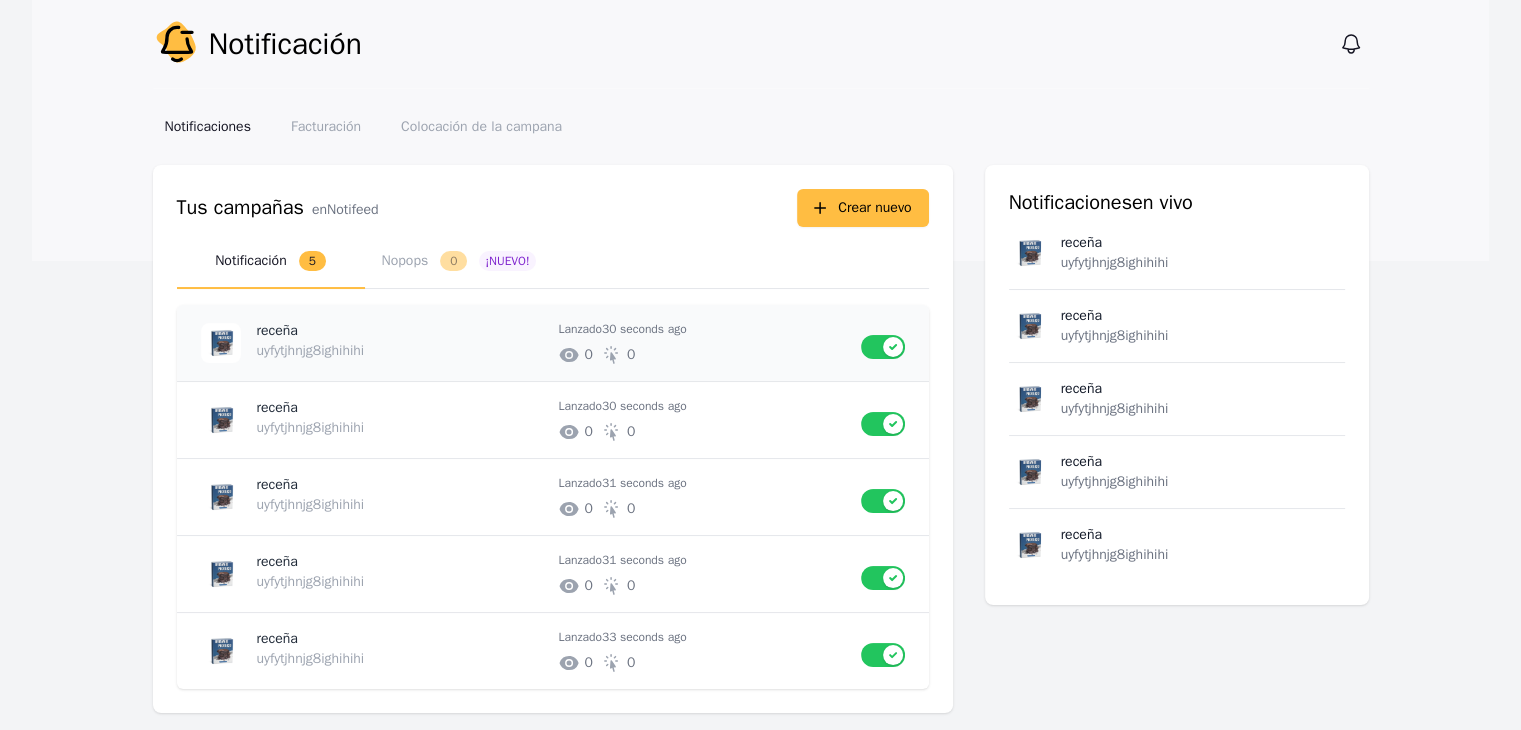 click on "# of unique impressions 0 # of unique clicks 0" at bounding box center (702, 355) 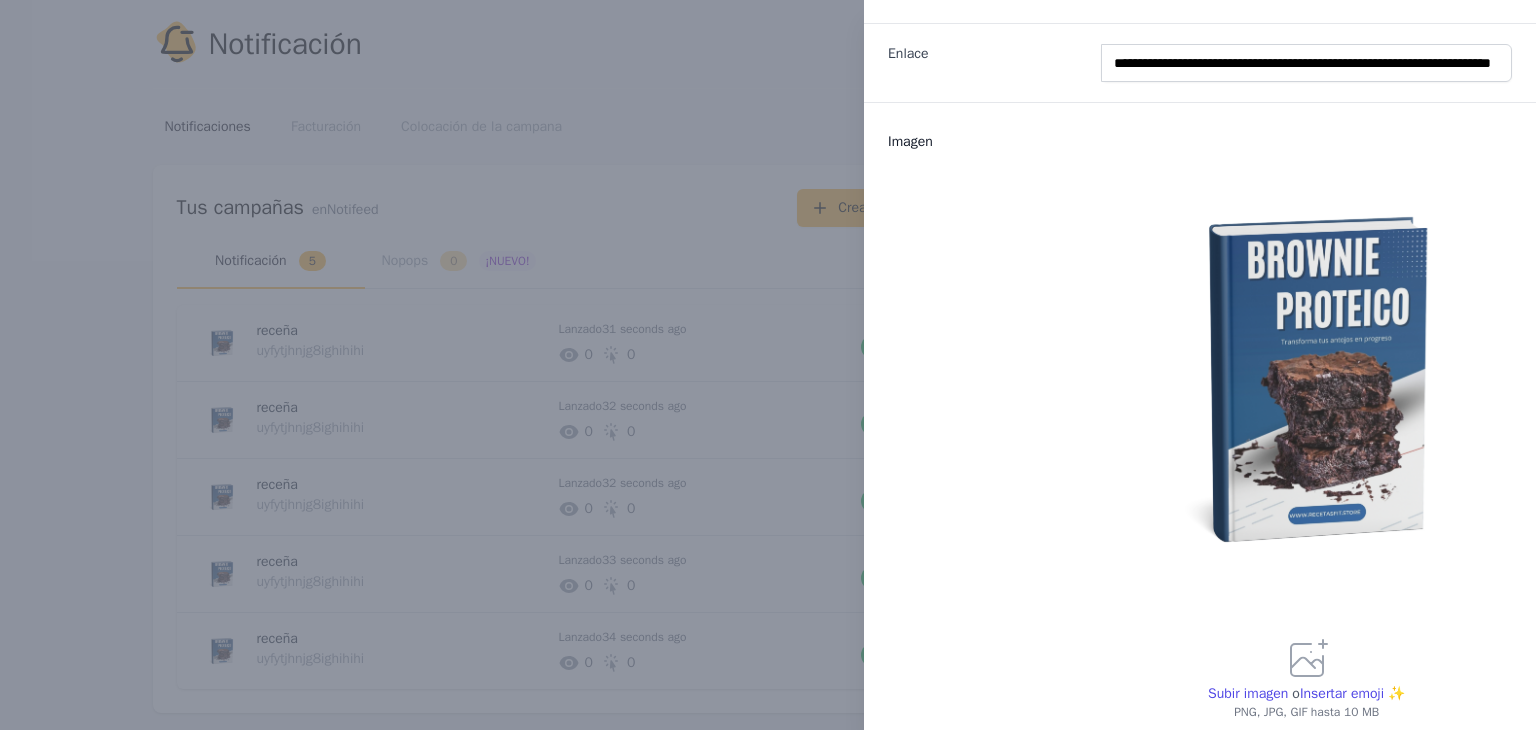 scroll, scrollTop: 409, scrollLeft: 0, axis: vertical 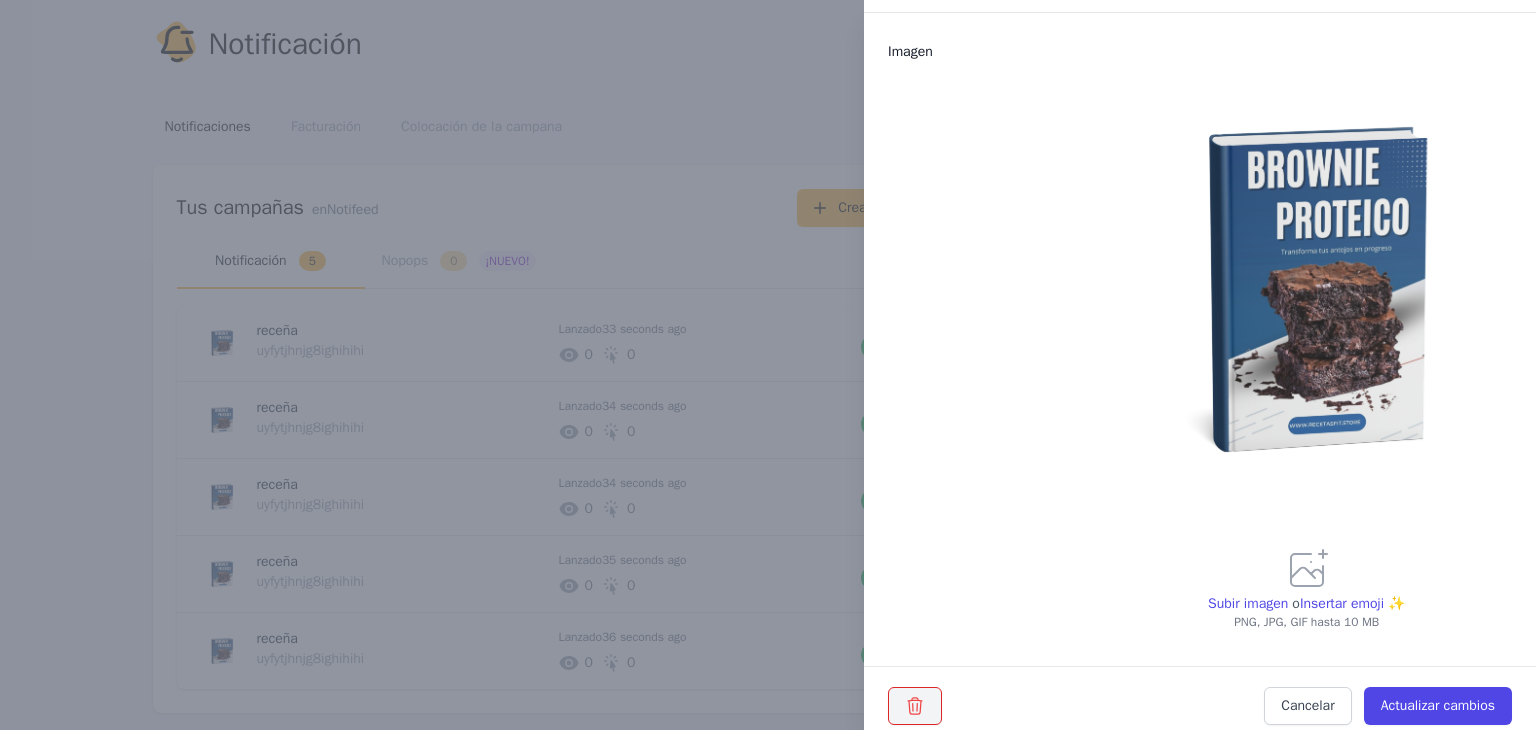 click 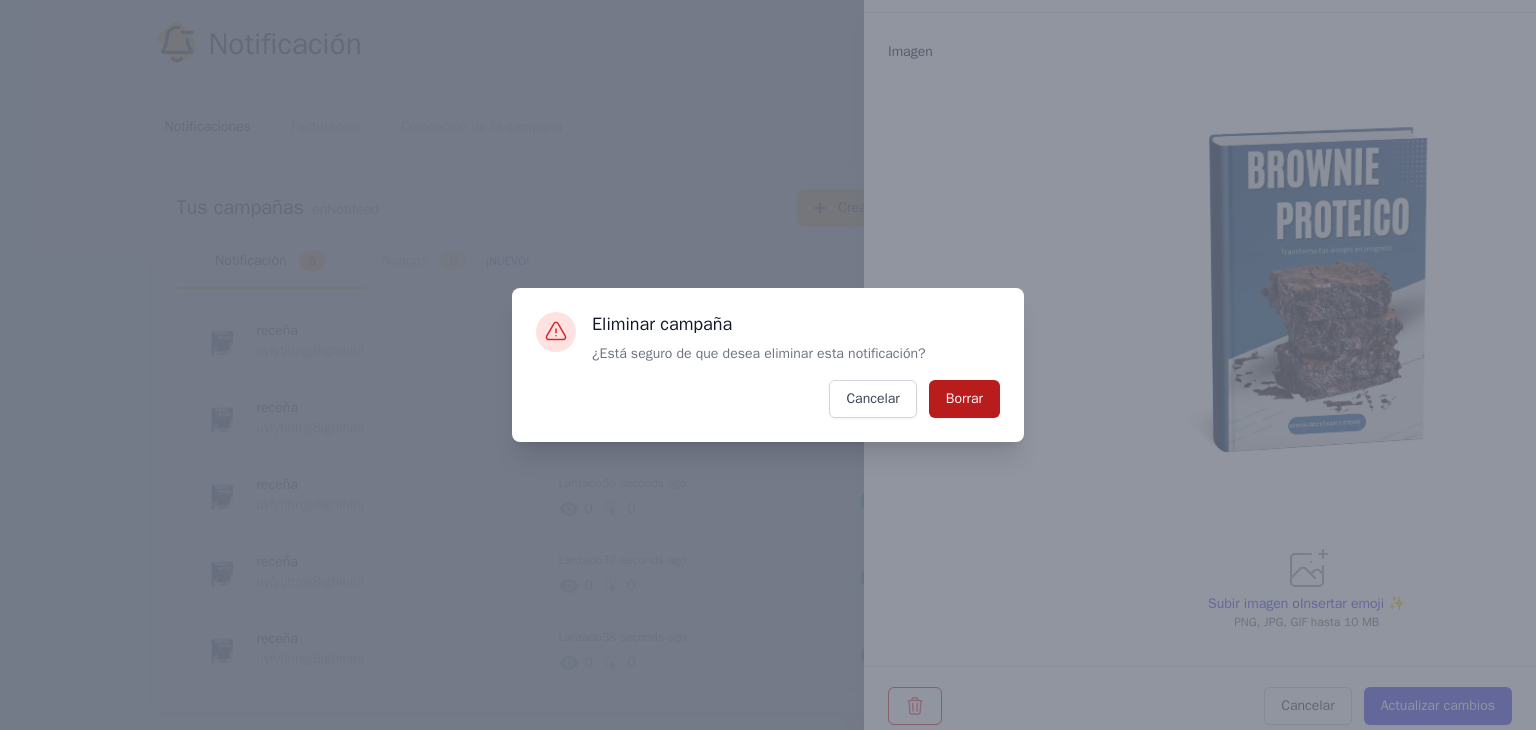 click on "Borrar" at bounding box center [964, 398] 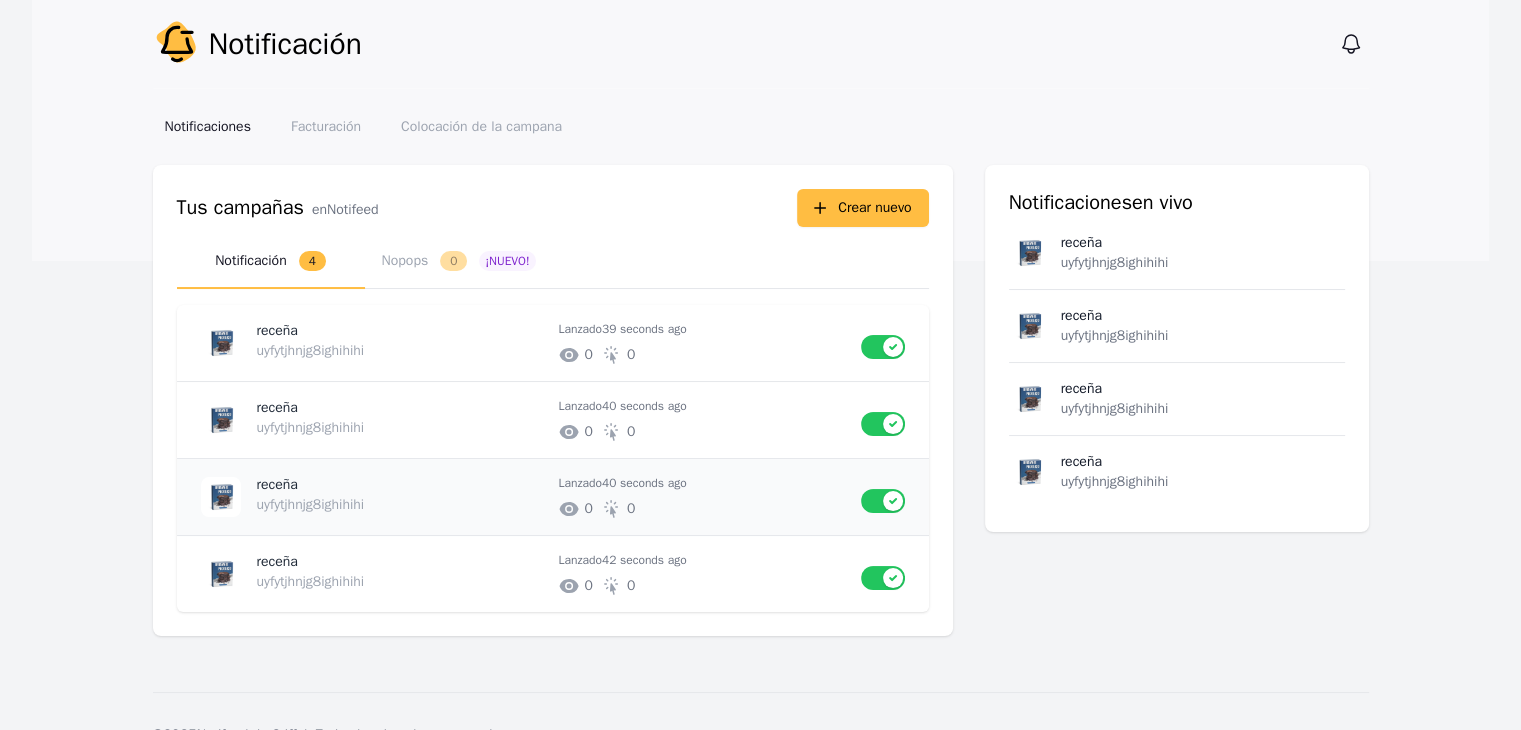 click on "Lanzado 40 seconds ago" at bounding box center (702, 483) 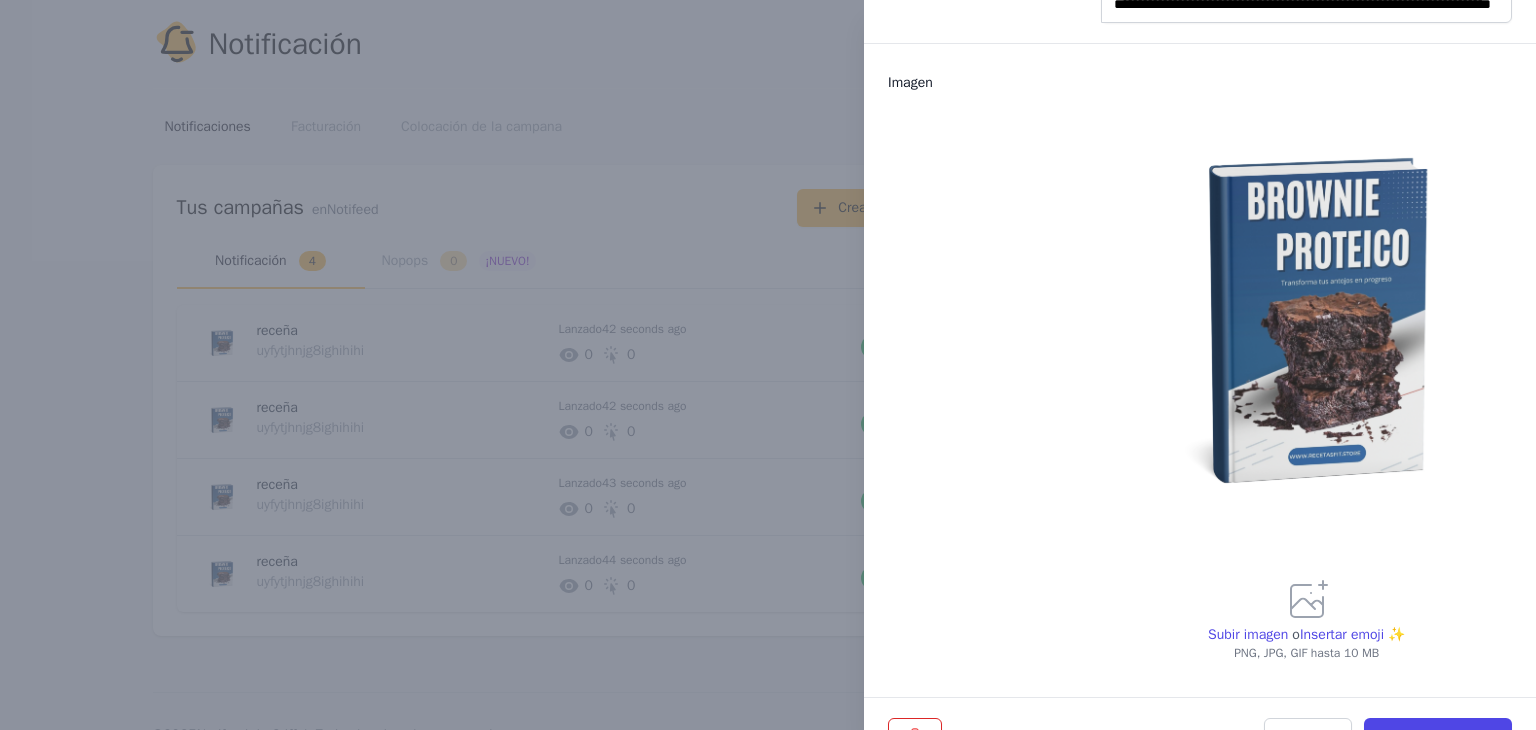 scroll, scrollTop: 409, scrollLeft: 0, axis: vertical 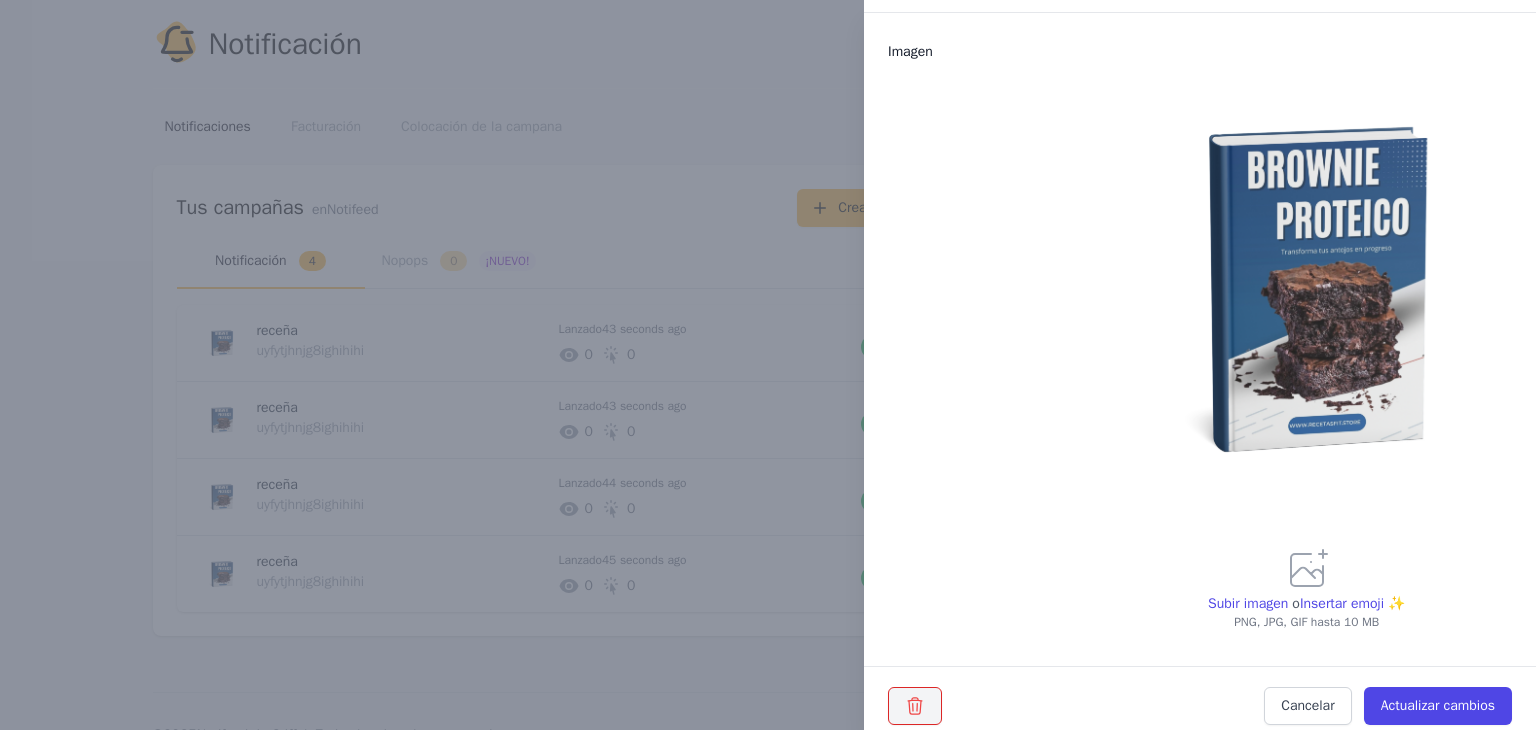 click 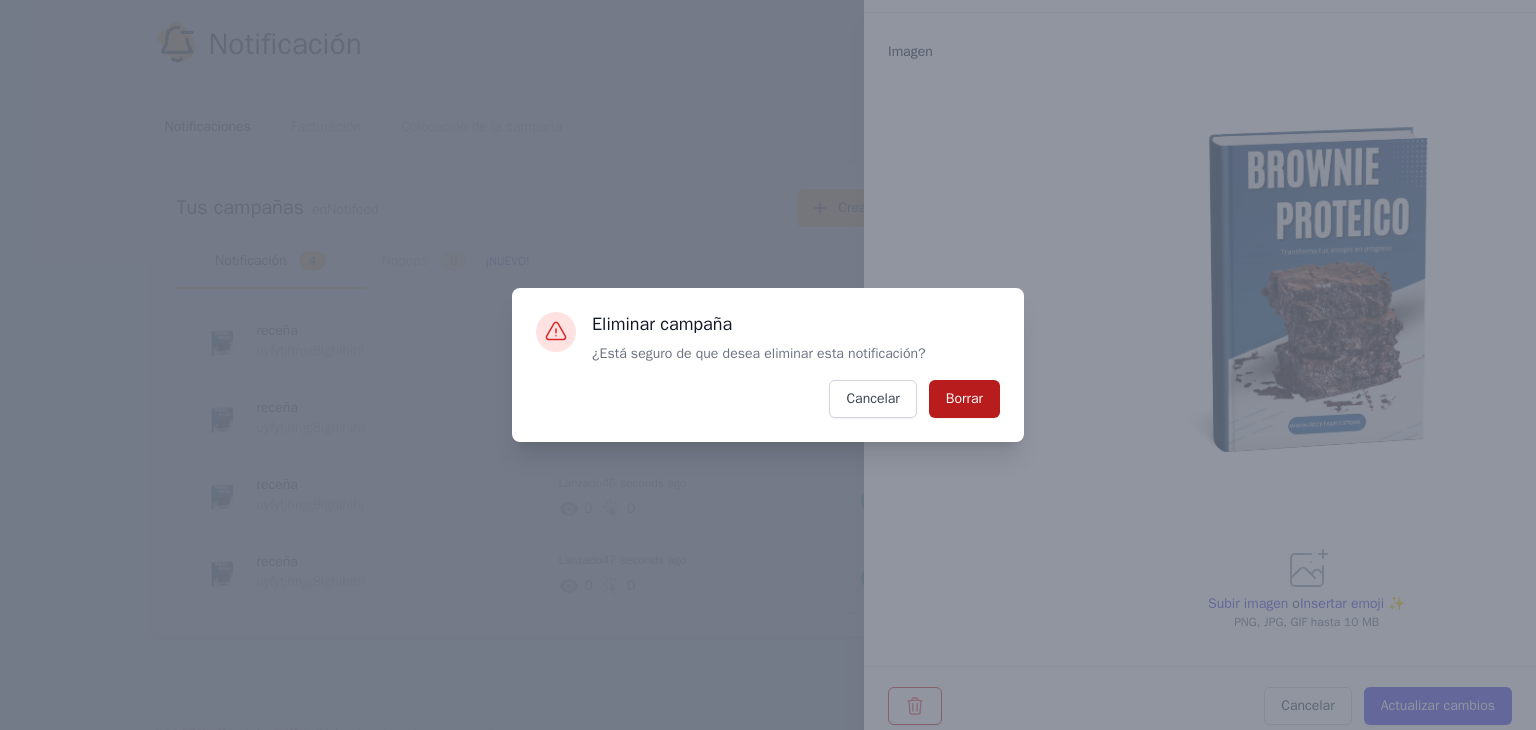 click on "Borrar" at bounding box center [964, 398] 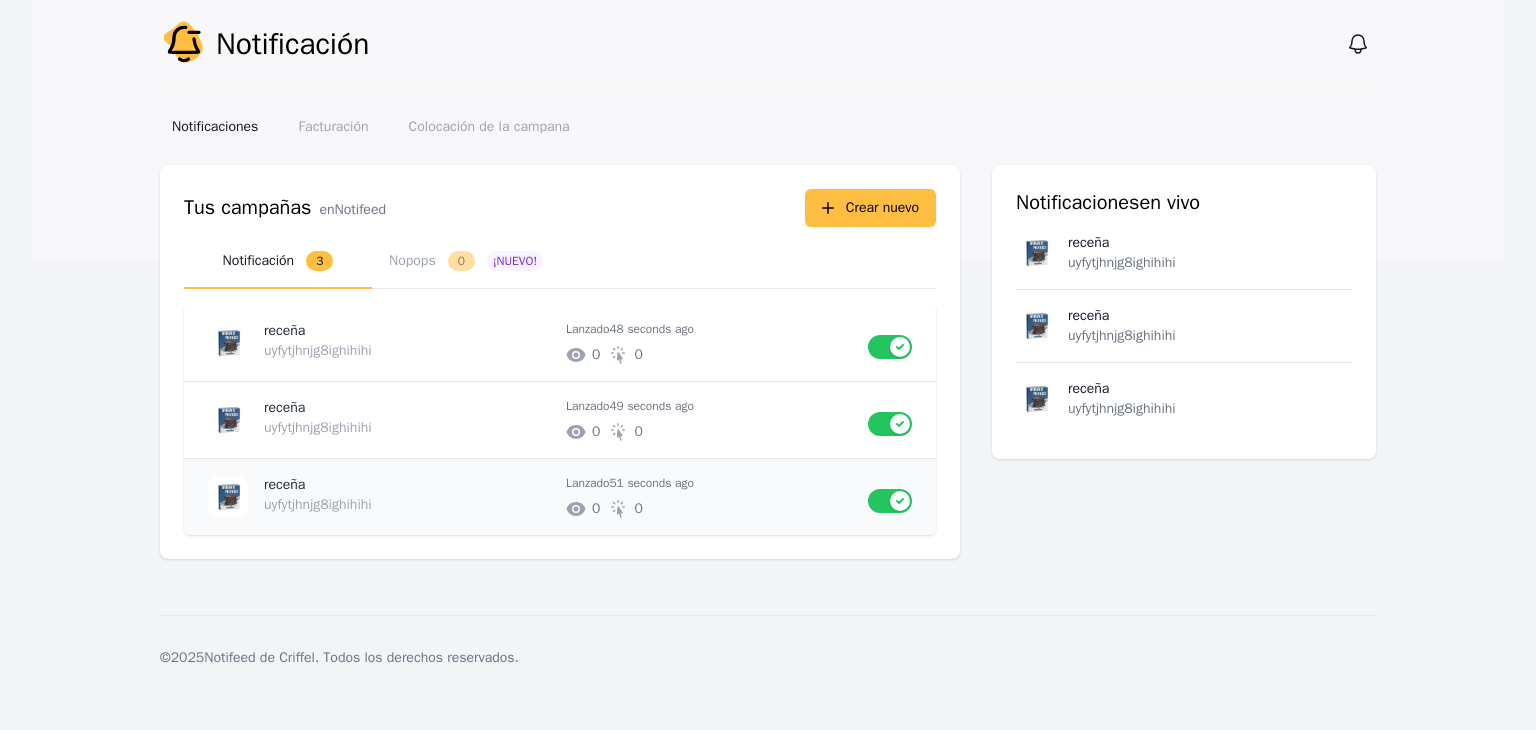 click on "# of unique impressions 0 # of unique clicks 0" at bounding box center (709, 509) 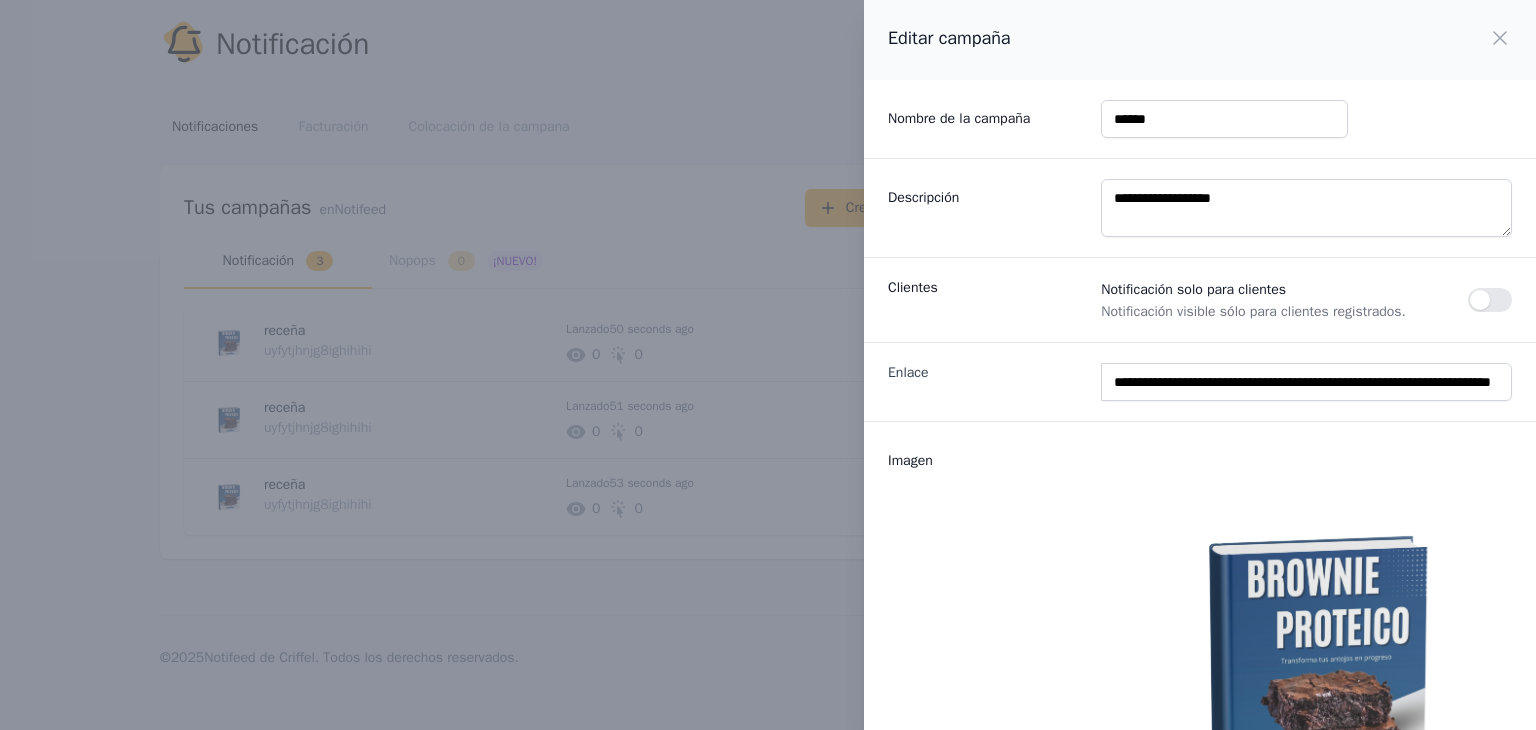 scroll, scrollTop: 409, scrollLeft: 0, axis: vertical 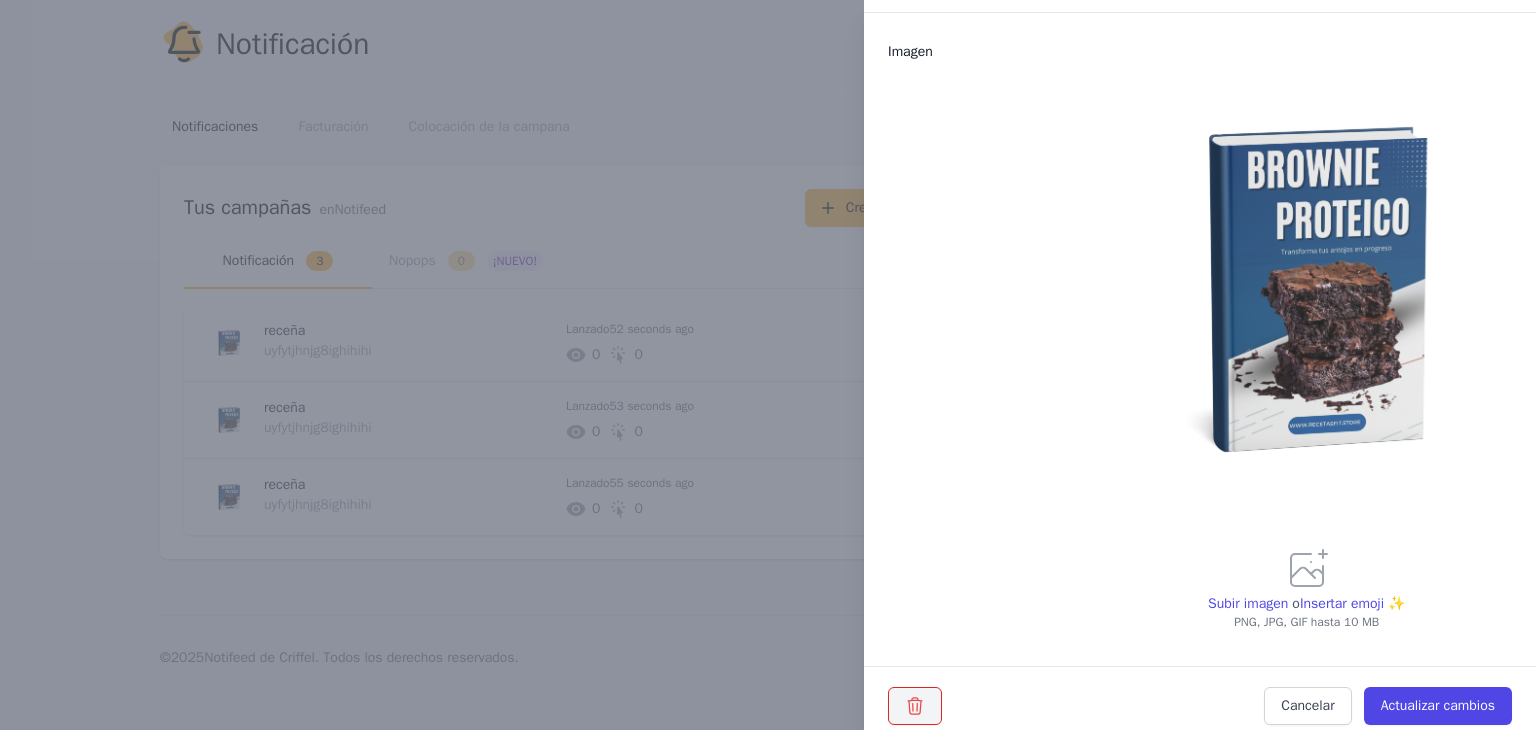 click 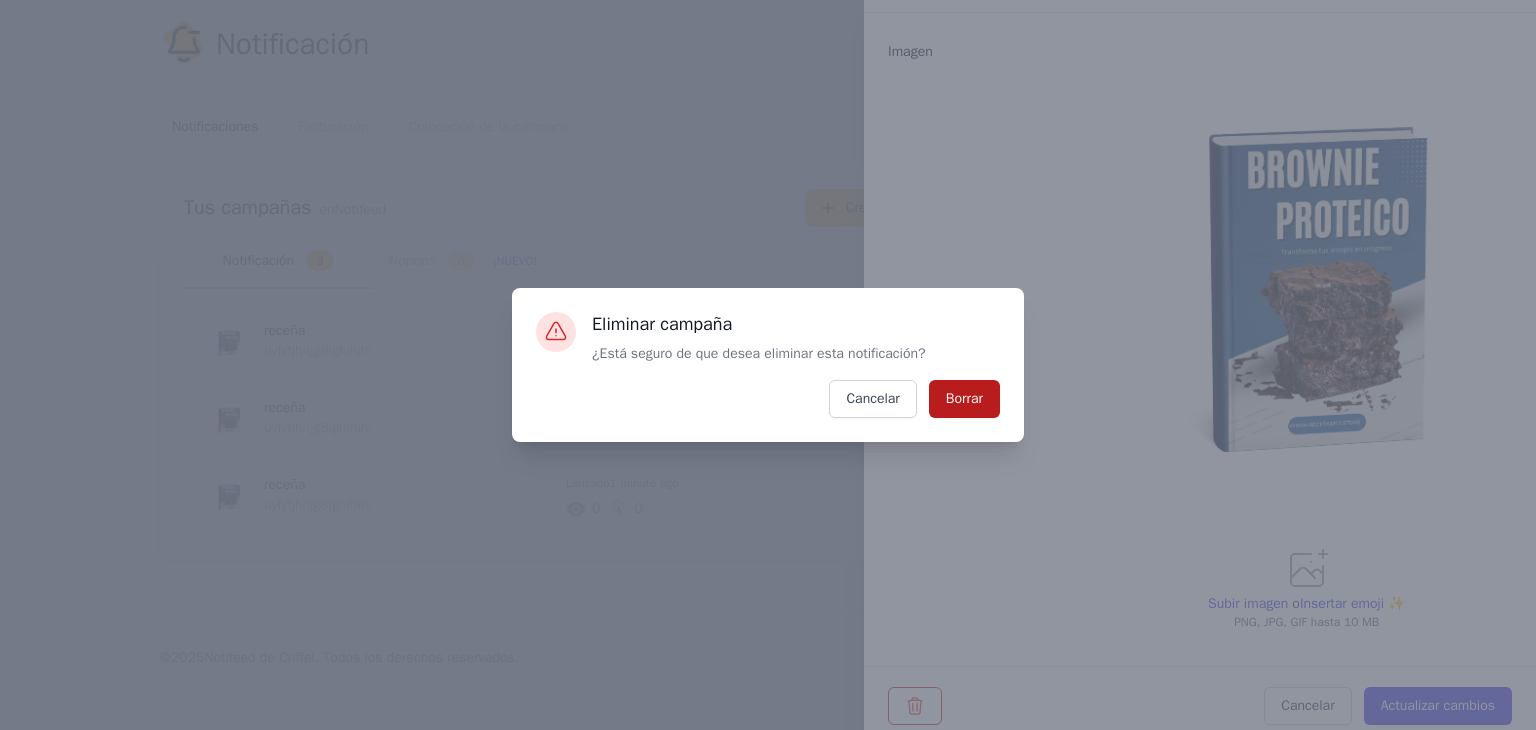 click on "Borrar" at bounding box center [964, 398] 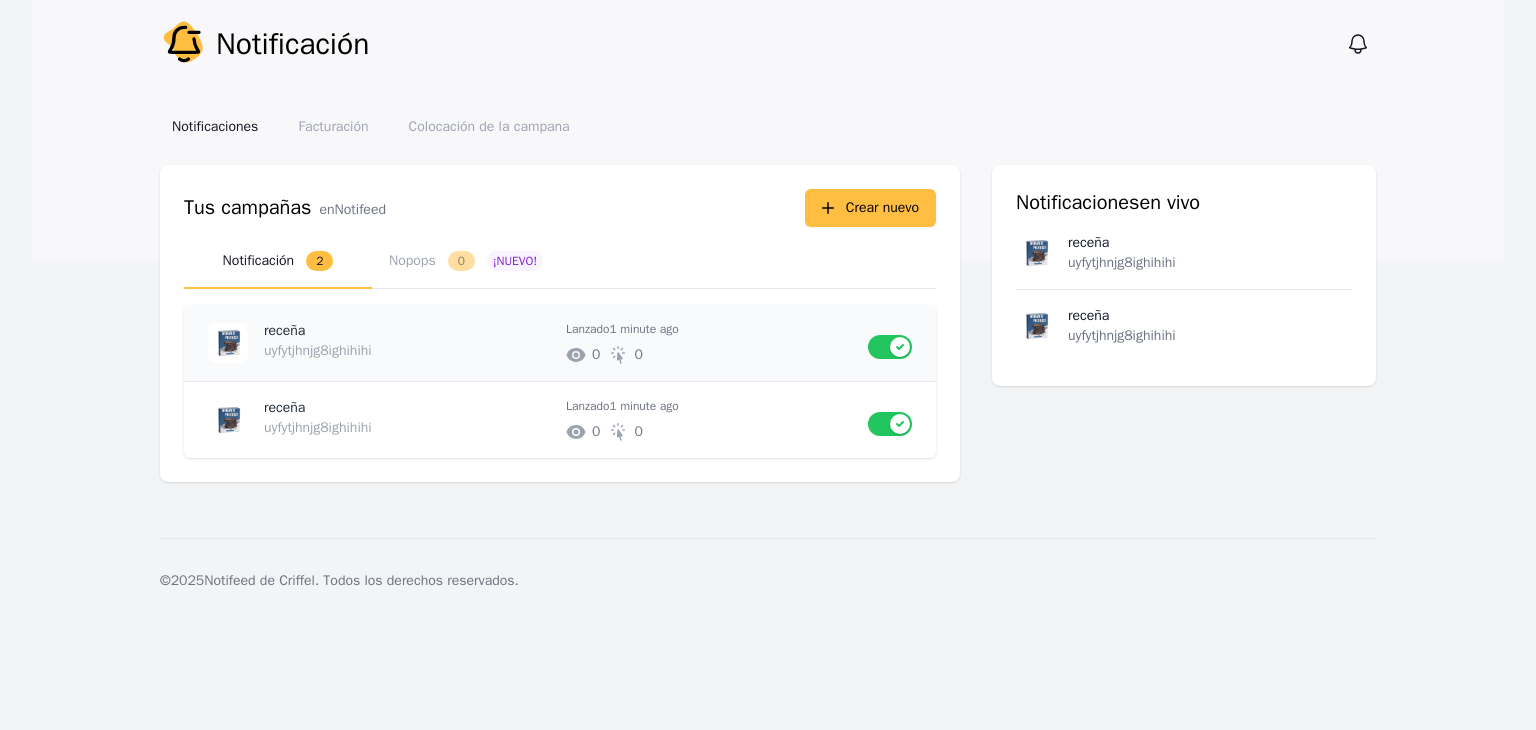 click on "# of unique impressions 0 # of unique clicks 0" at bounding box center (709, 355) 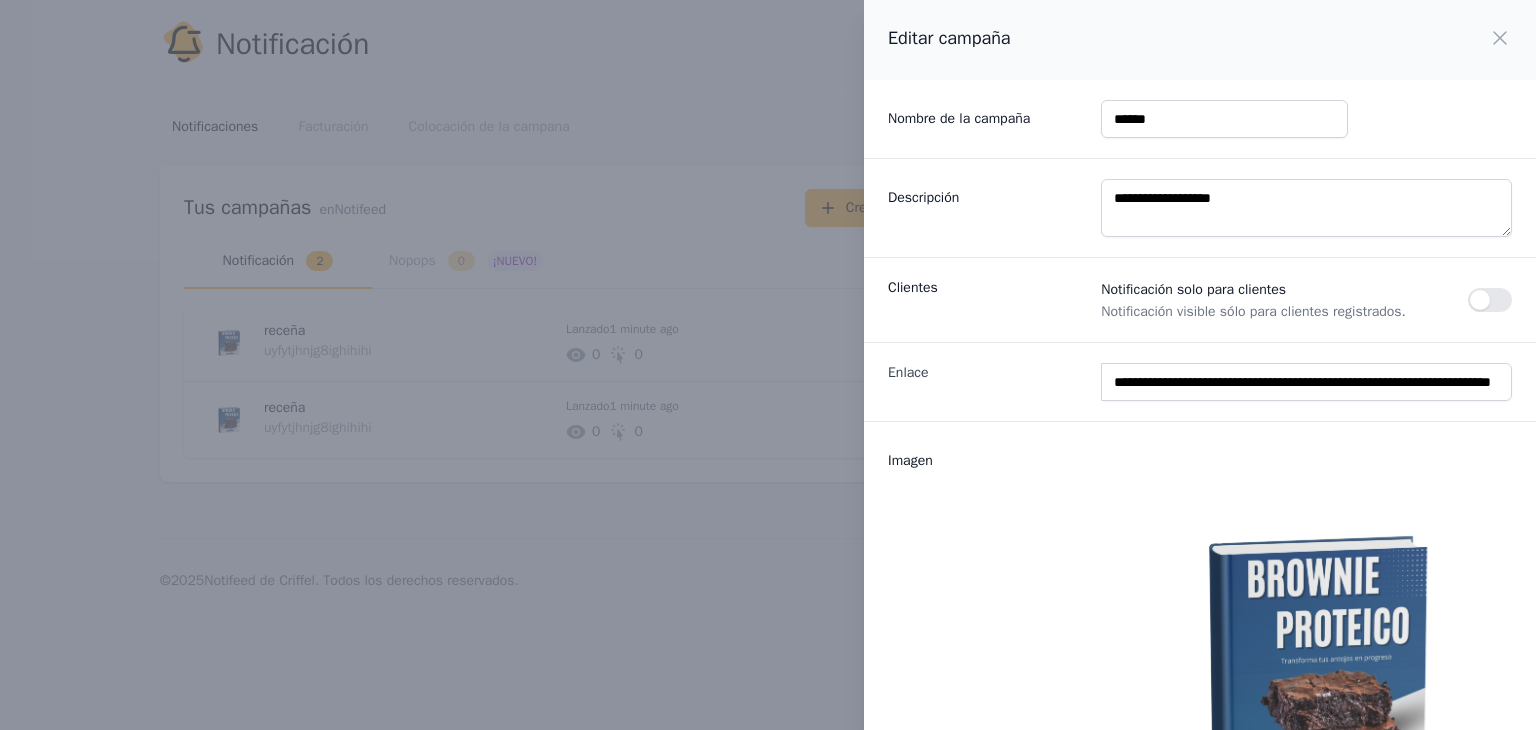 click at bounding box center [1490, 300] 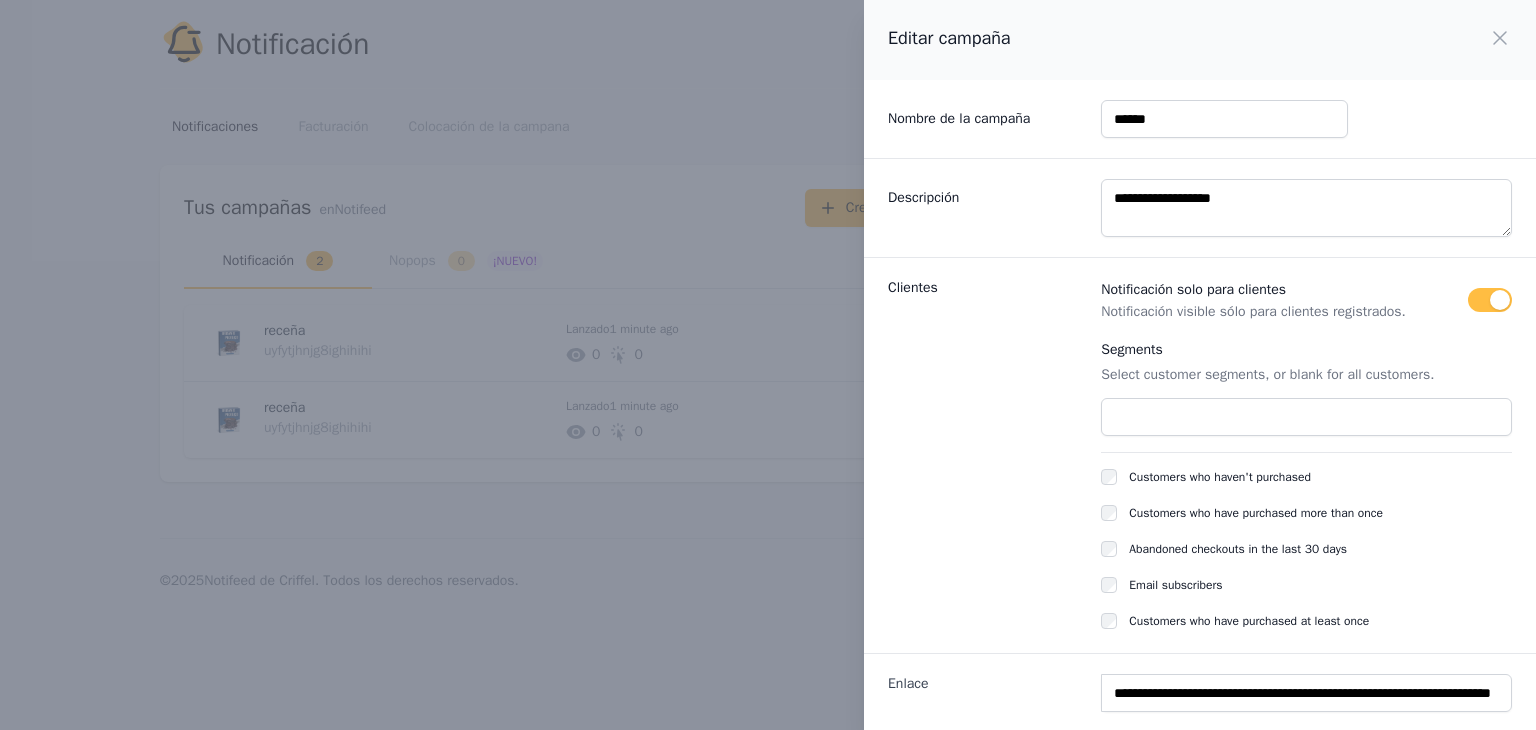 click at bounding box center [1490, 300] 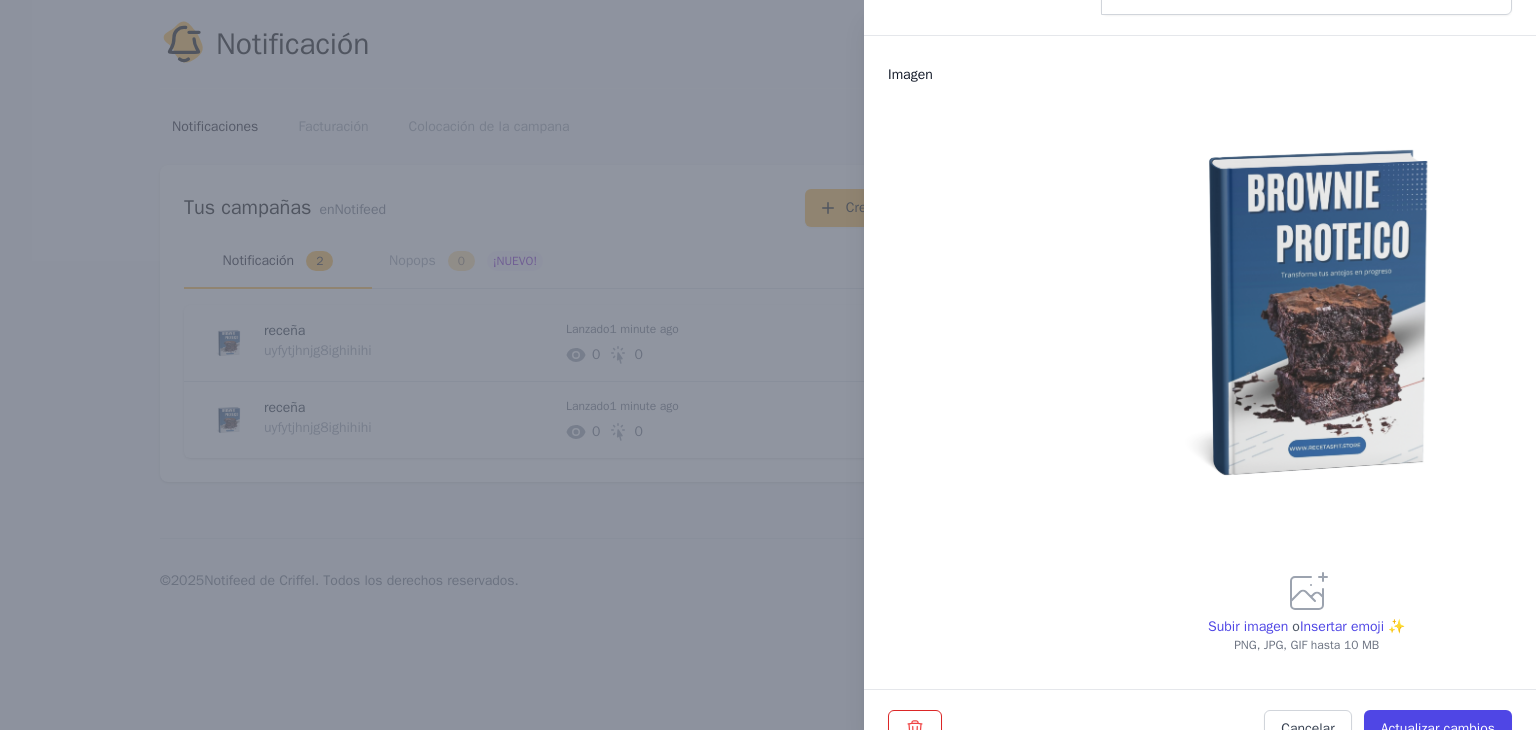 scroll, scrollTop: 409, scrollLeft: 0, axis: vertical 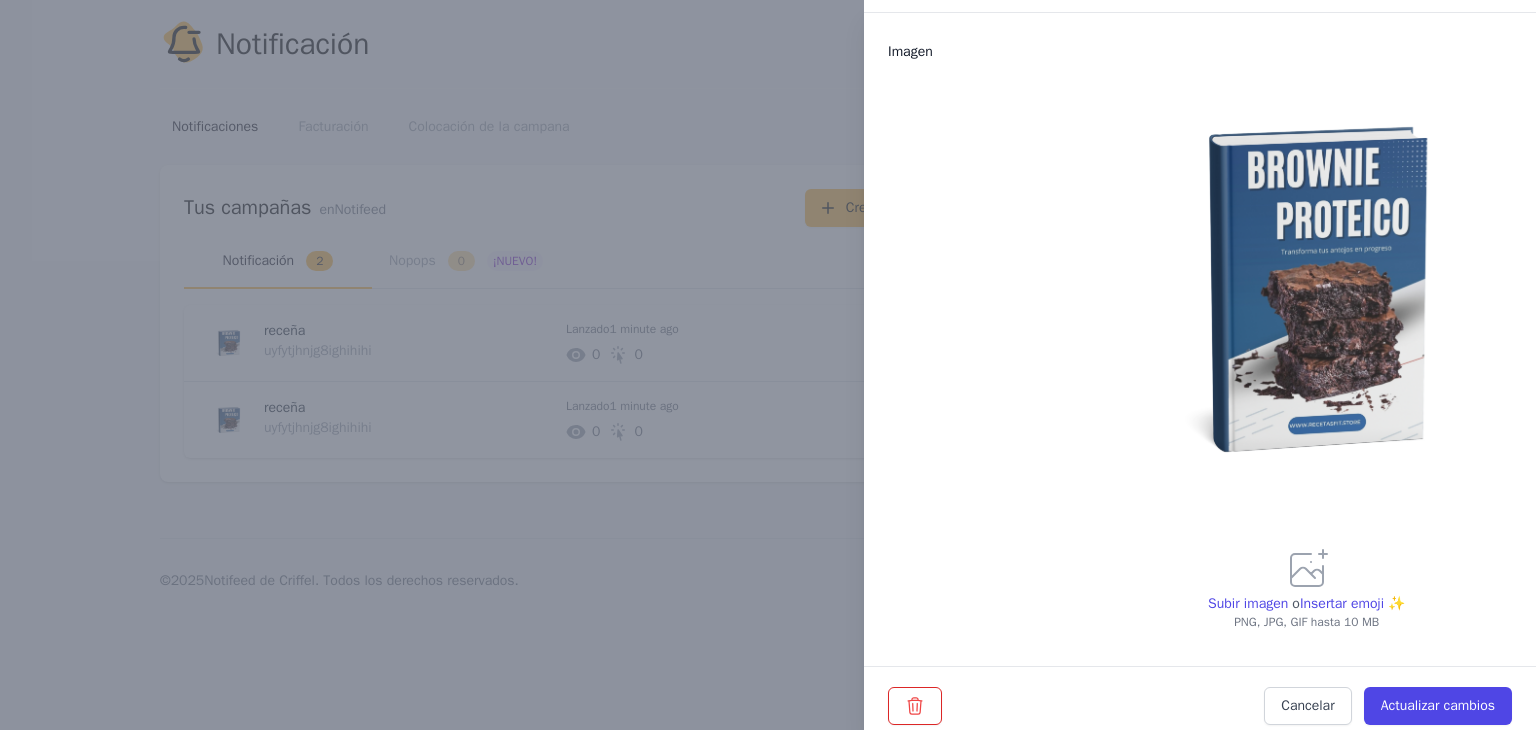 click on "**********" at bounding box center [768, 365] 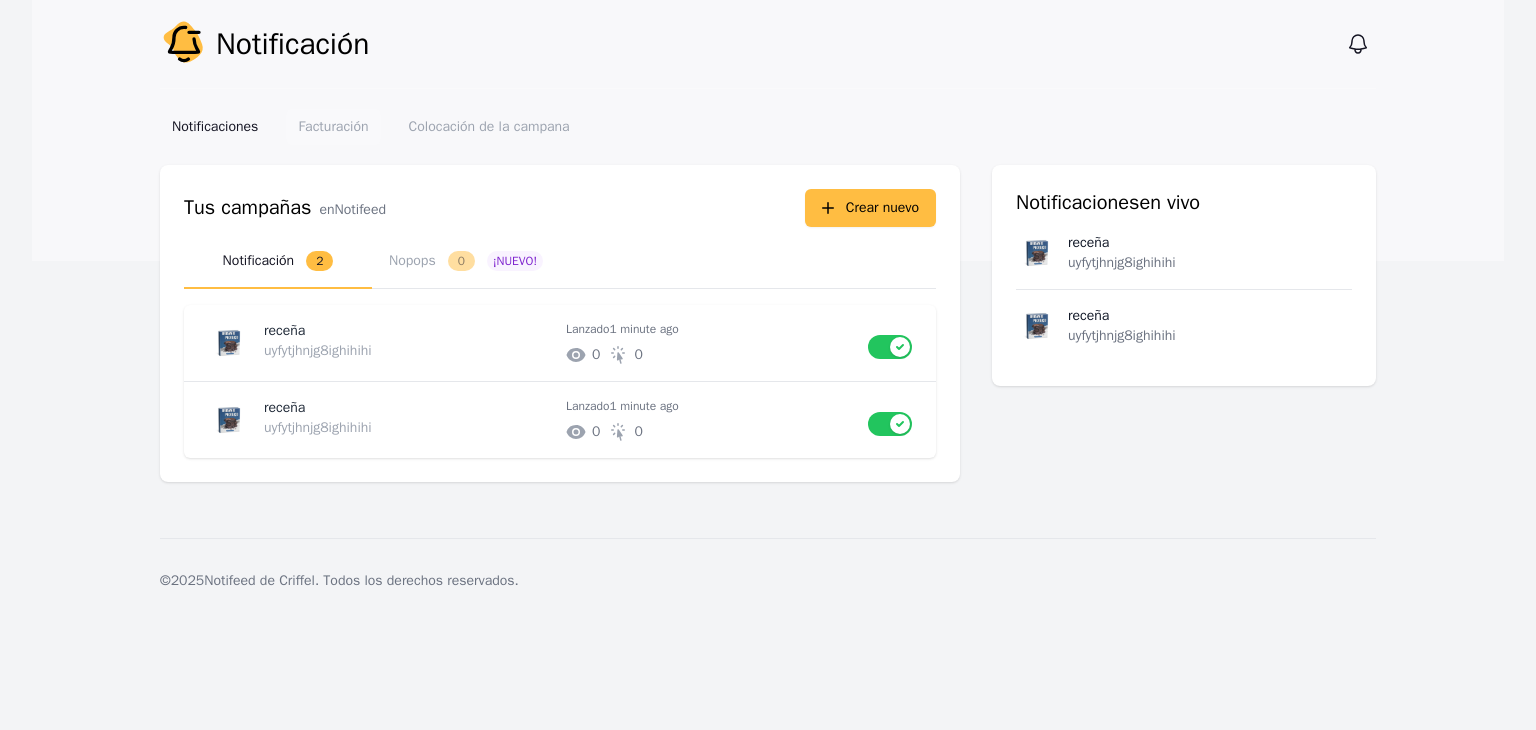 click on "Facturación" at bounding box center [333, 126] 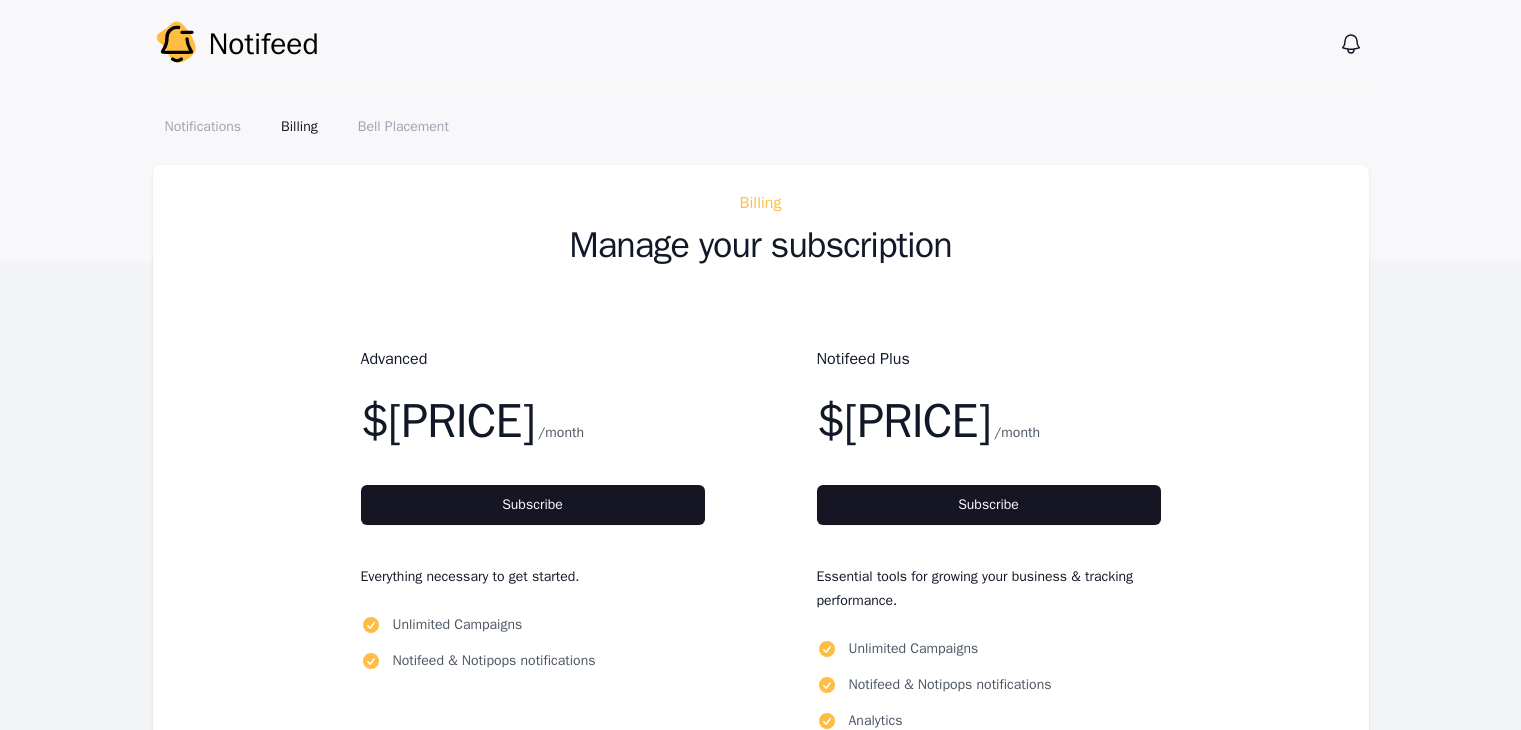 scroll, scrollTop: 0, scrollLeft: 0, axis: both 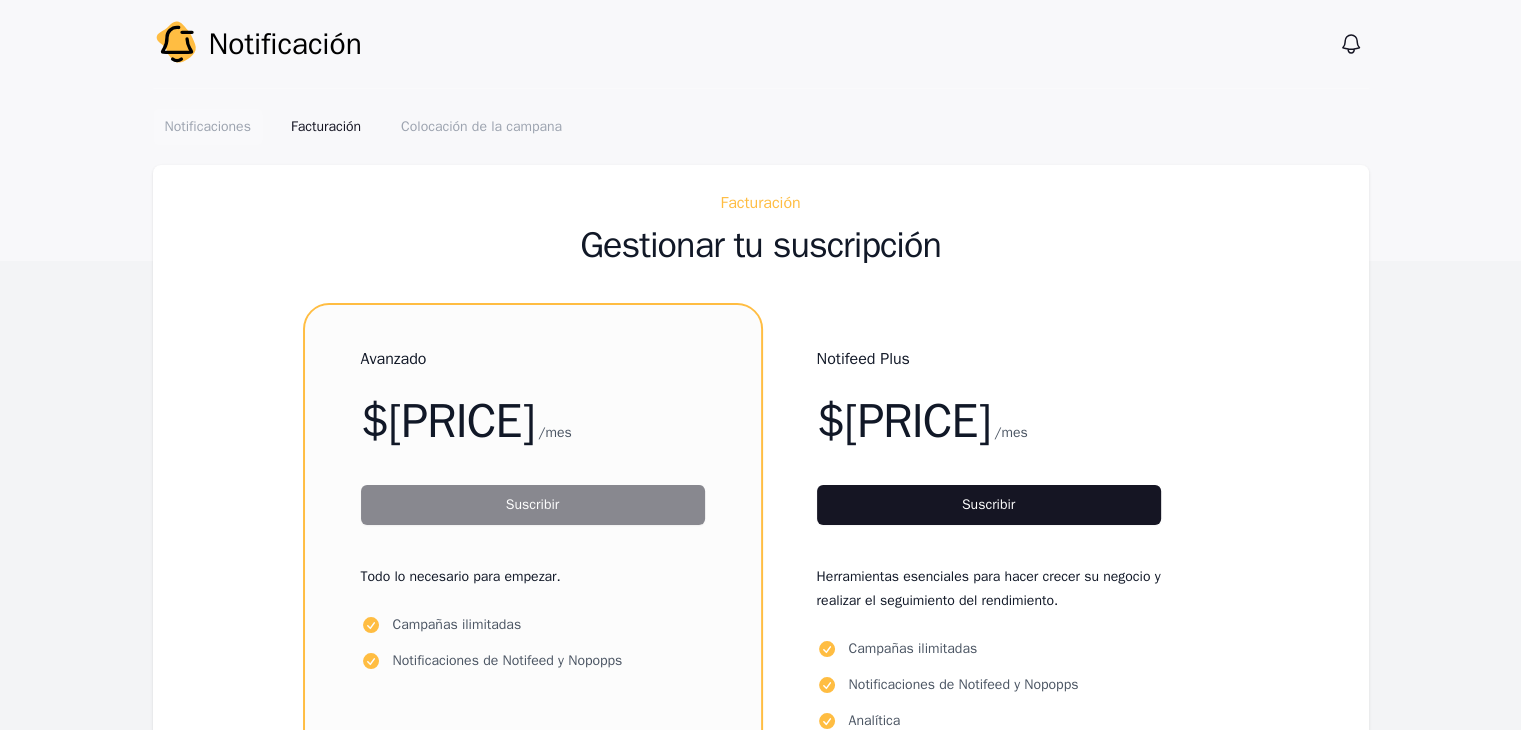 click on "Notificaciones" at bounding box center (208, 127) 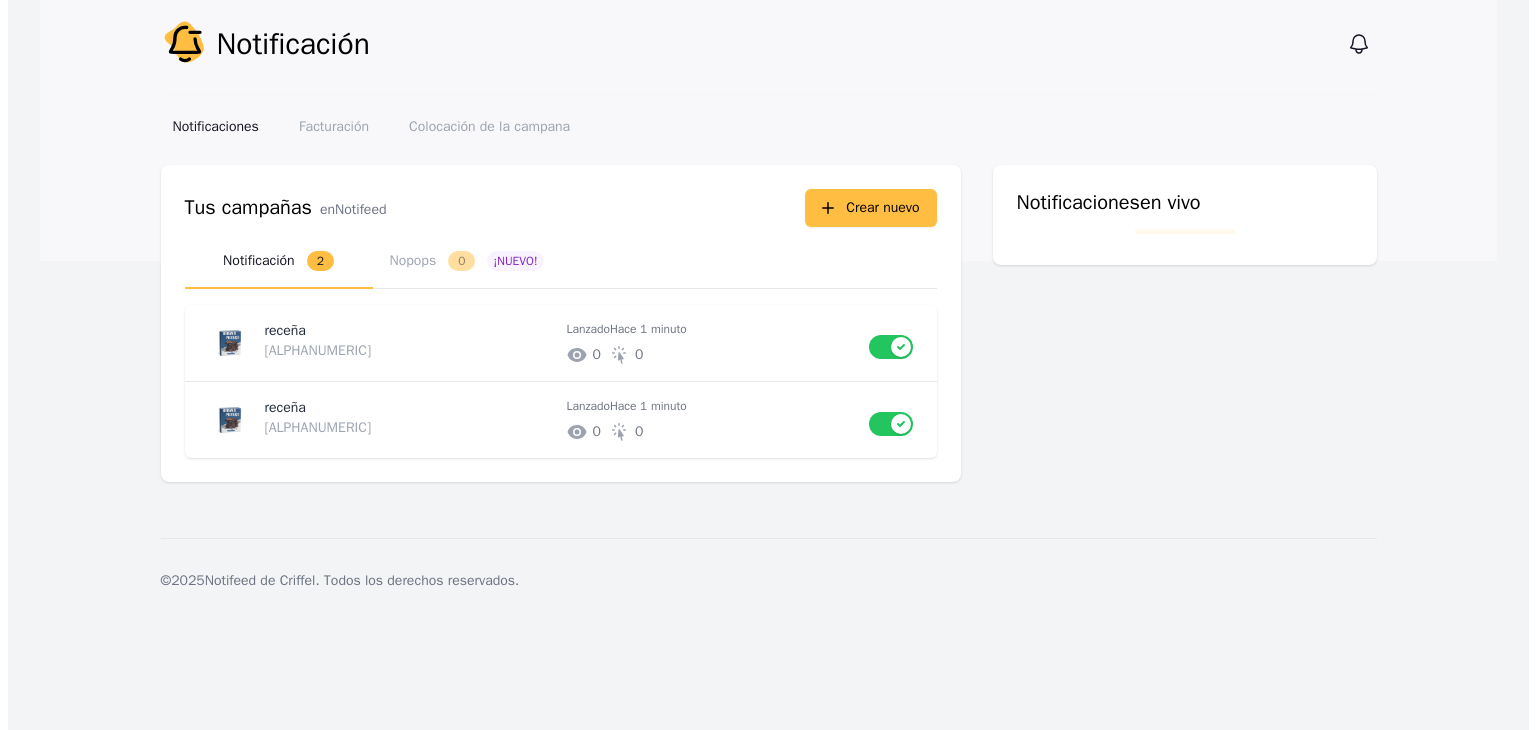 scroll, scrollTop: 0, scrollLeft: 0, axis: both 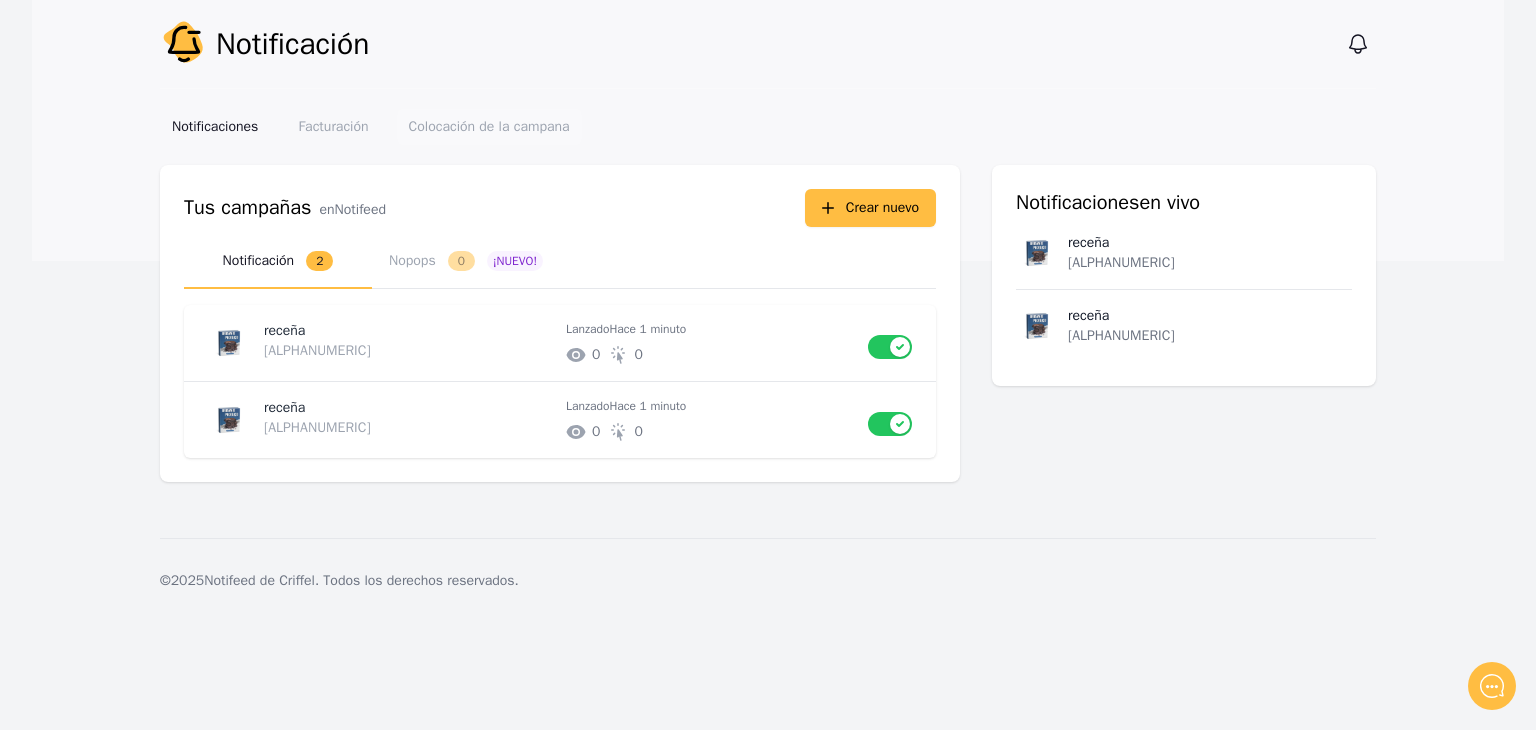 click on "Colocación de la campana" at bounding box center [489, 126] 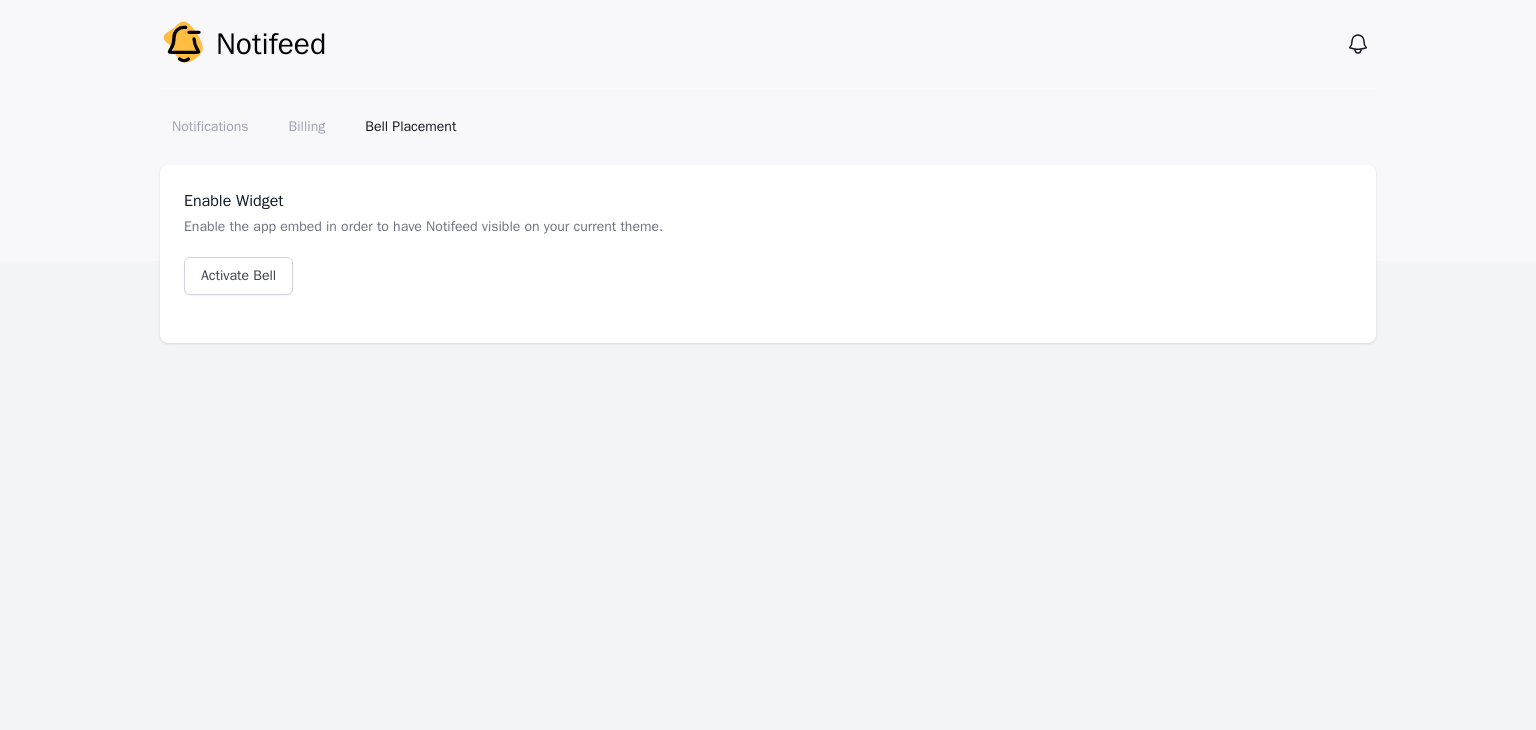 scroll, scrollTop: 0, scrollLeft: 0, axis: both 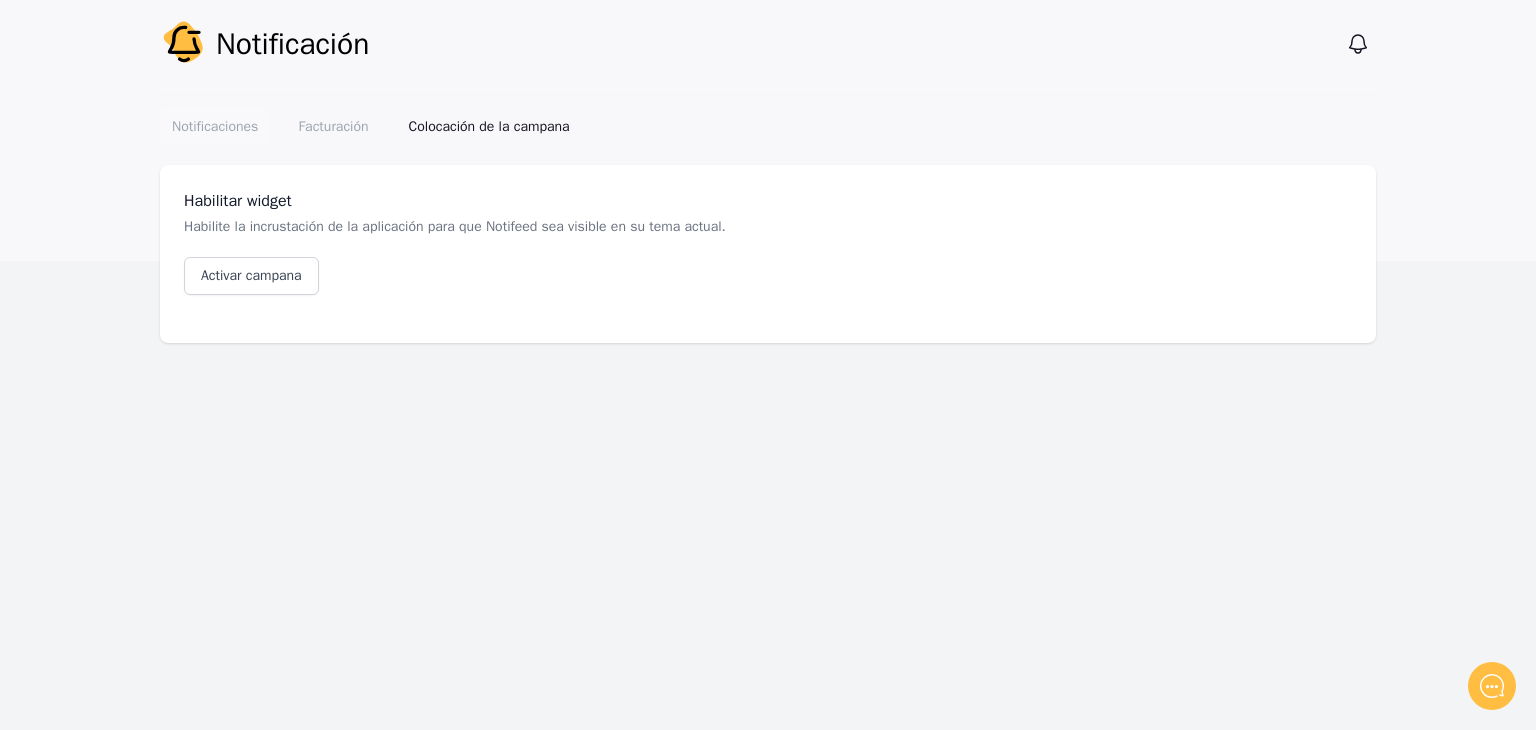 click on "Notificaciones" at bounding box center [215, 126] 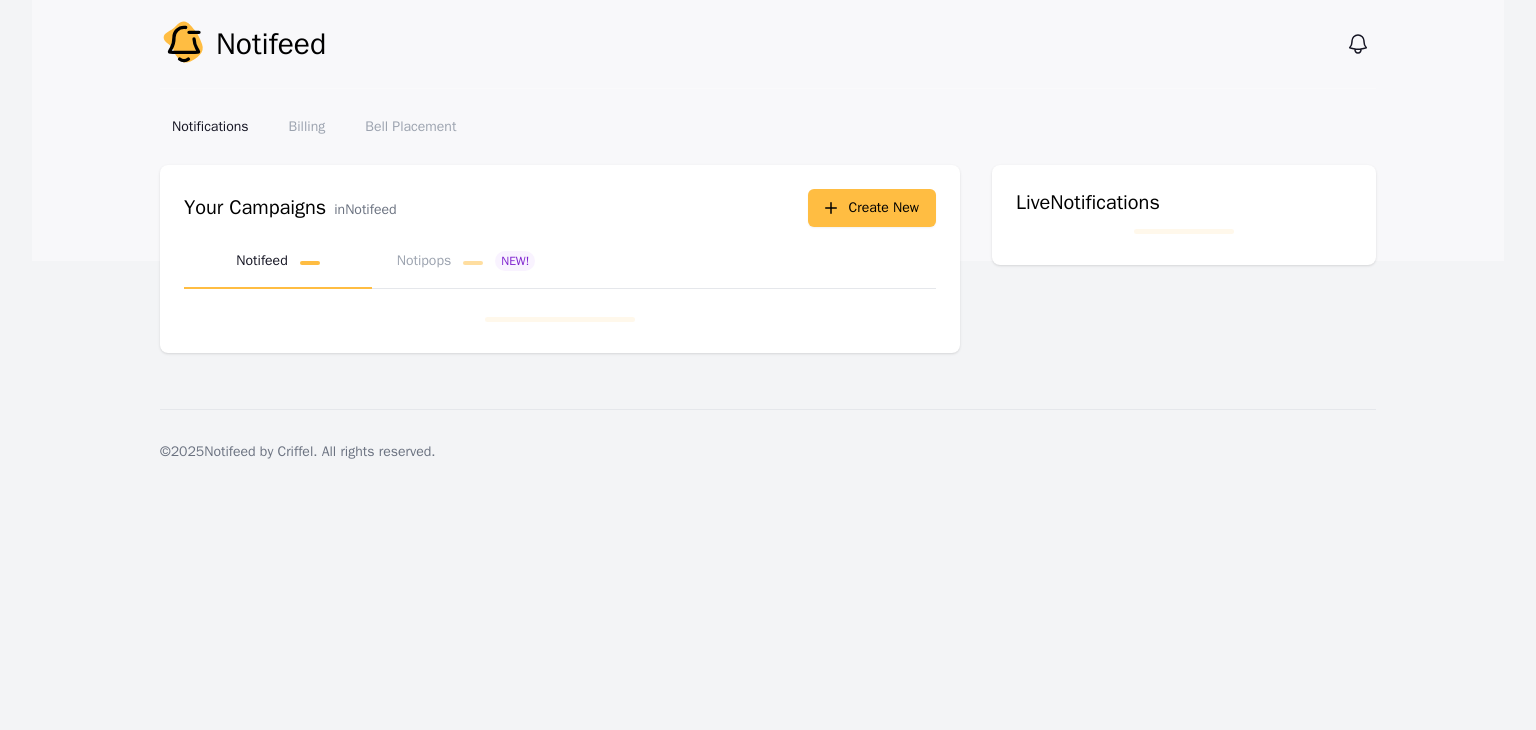 scroll, scrollTop: 0, scrollLeft: 0, axis: both 